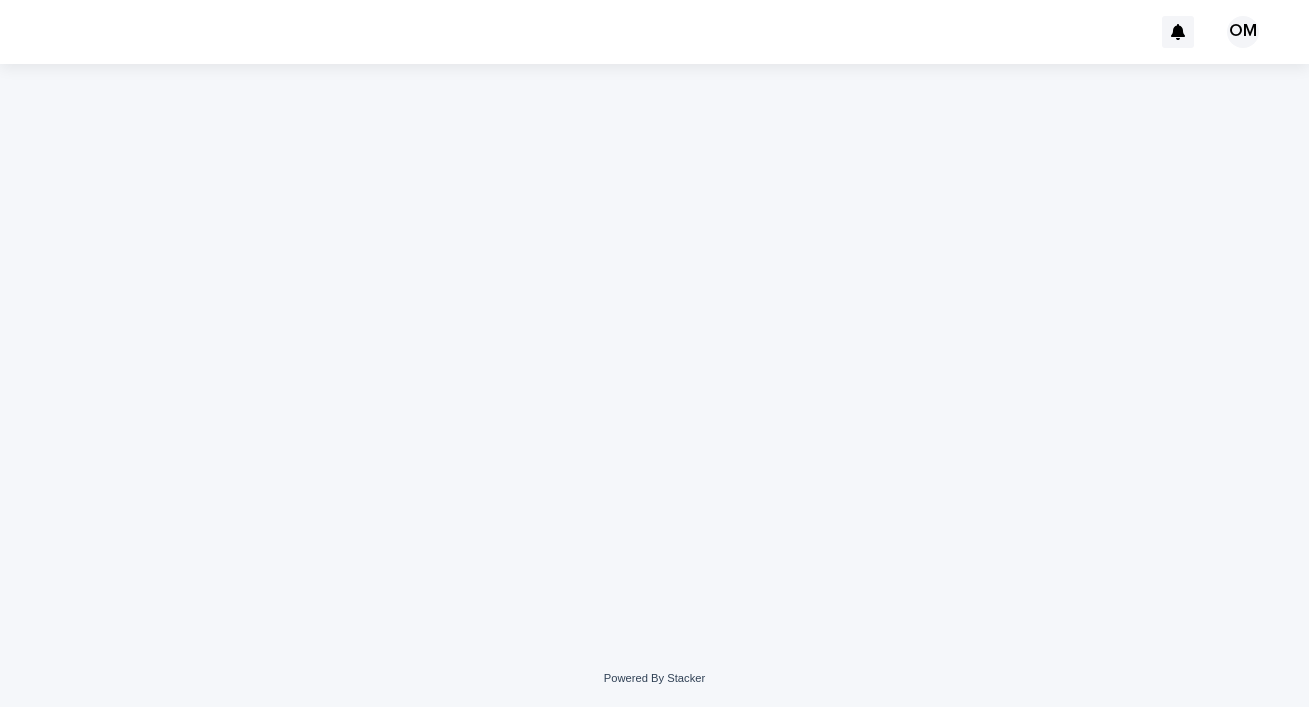 scroll, scrollTop: 0, scrollLeft: 0, axis: both 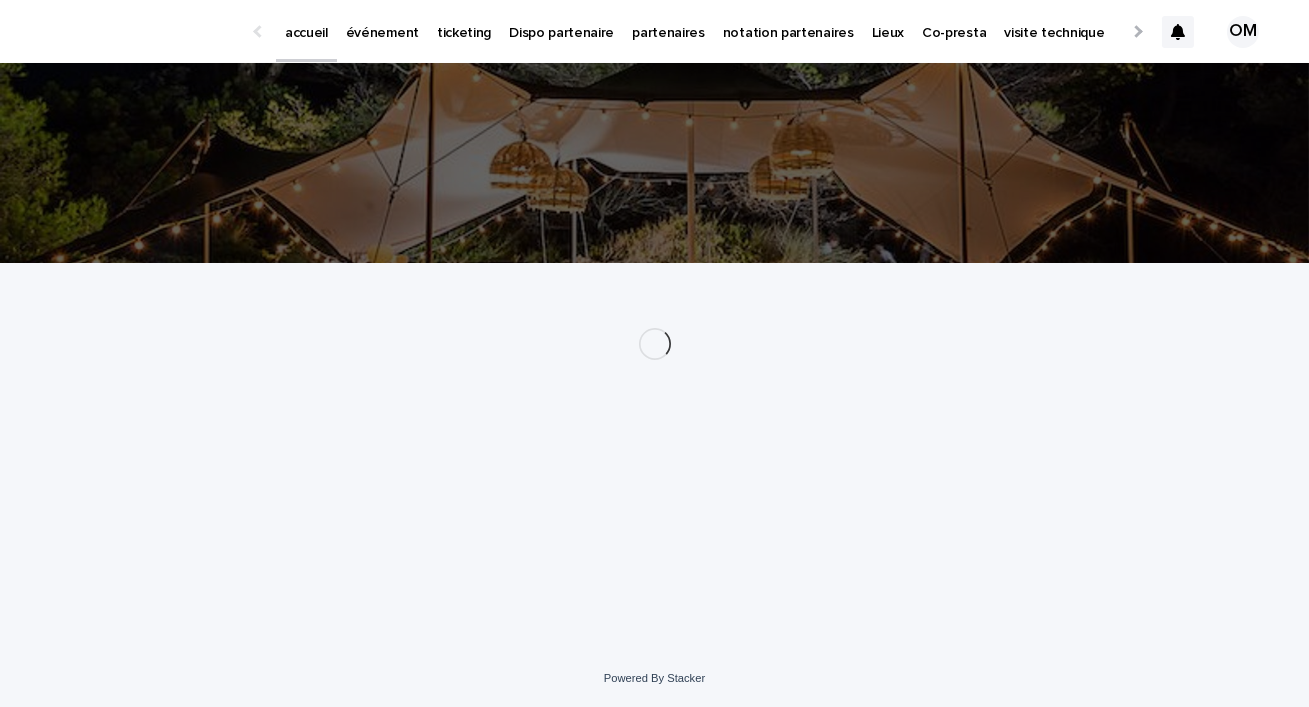 click on "événement" at bounding box center [382, 31] 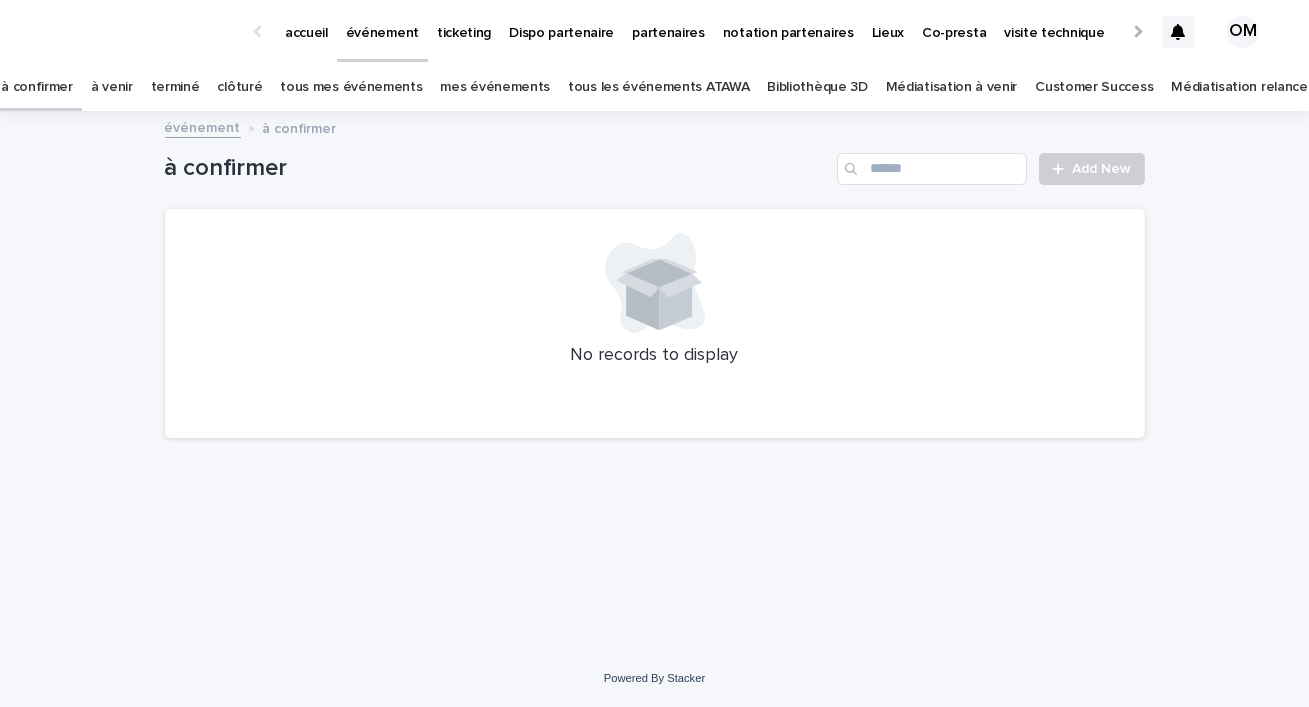 click on "tous mes événements" at bounding box center (351, 87) 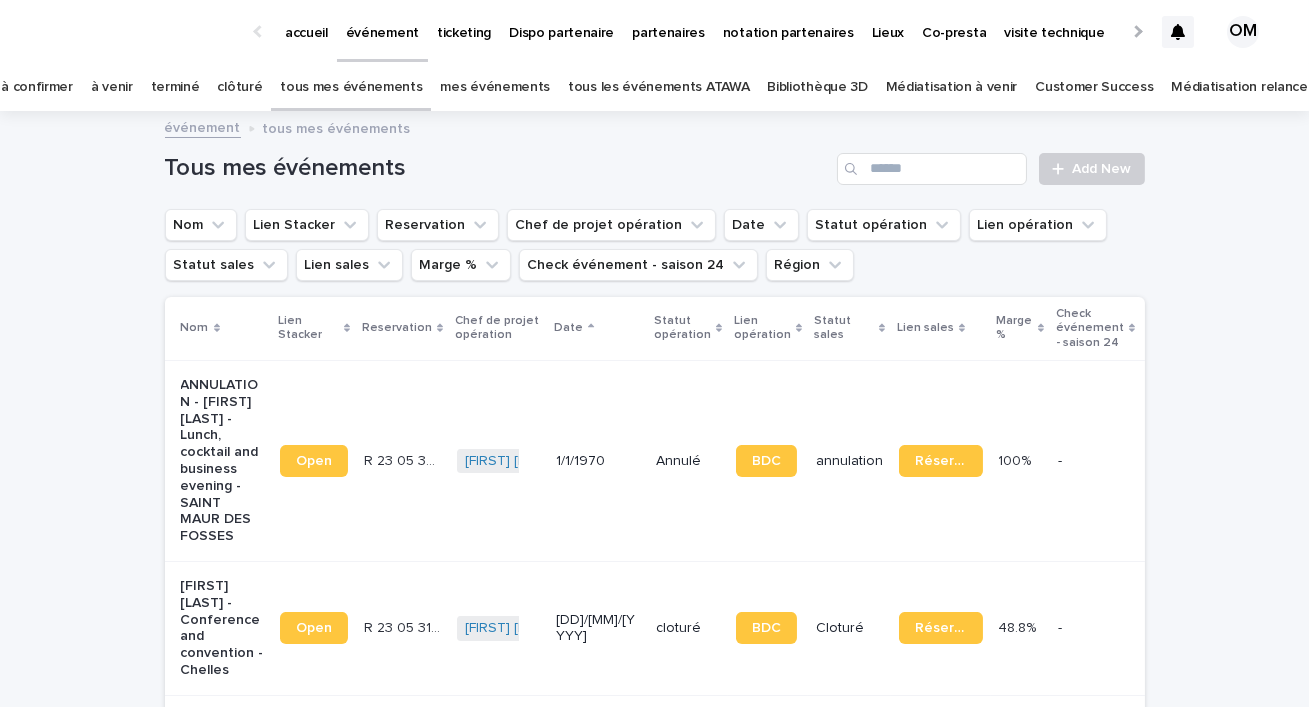 click on "à venir" at bounding box center [112, 87] 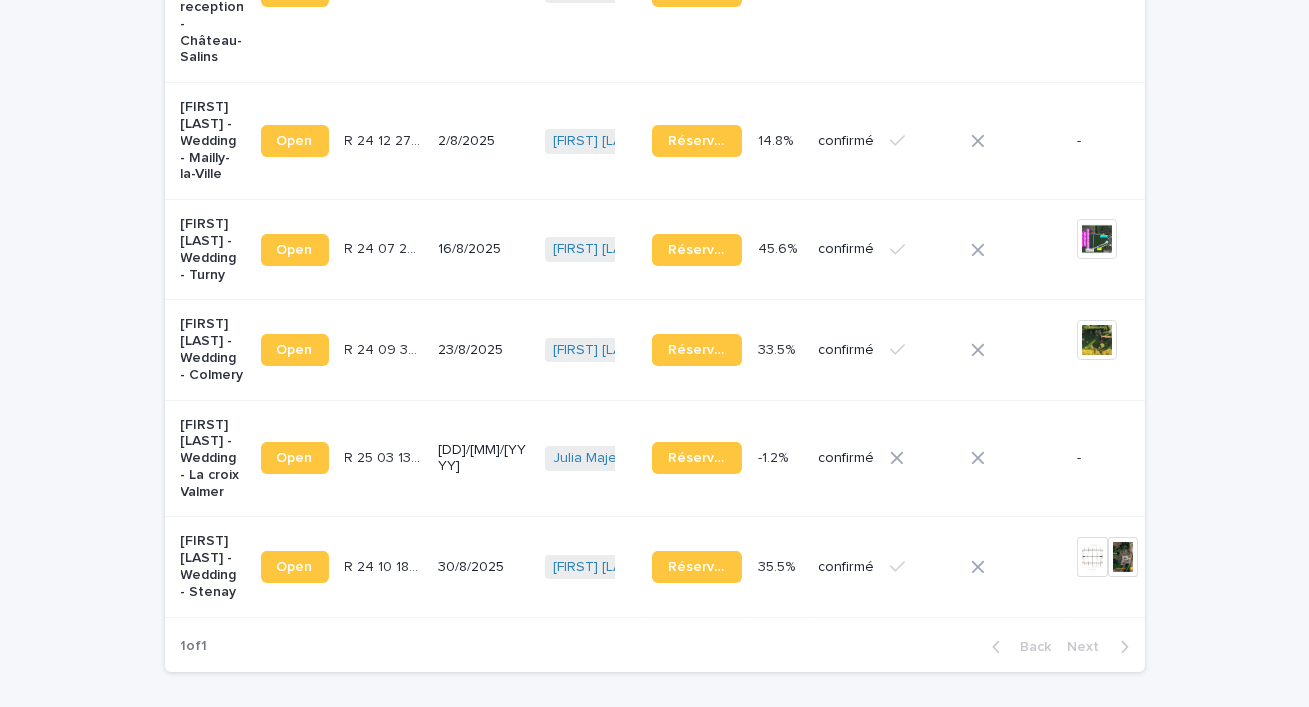 scroll, scrollTop: 463, scrollLeft: 0, axis: vertical 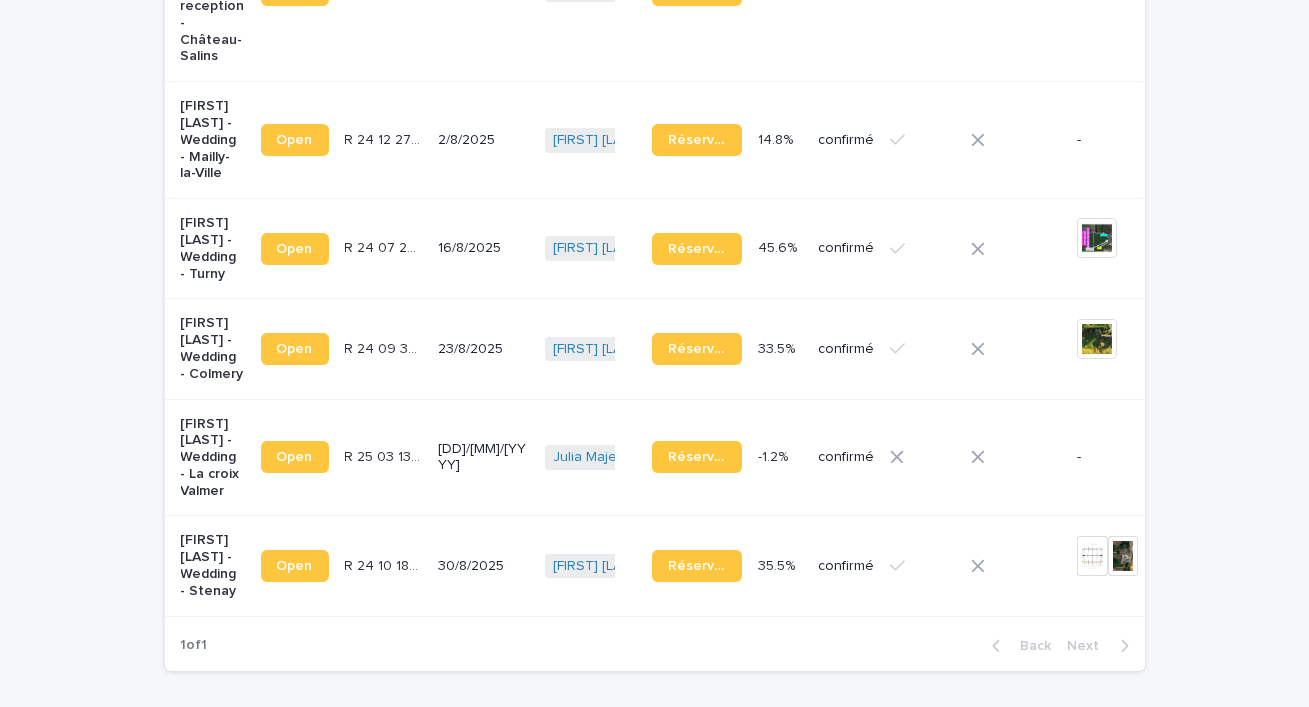 click on "R 25 03 1373 R 25 03 1373" at bounding box center (383, 457) 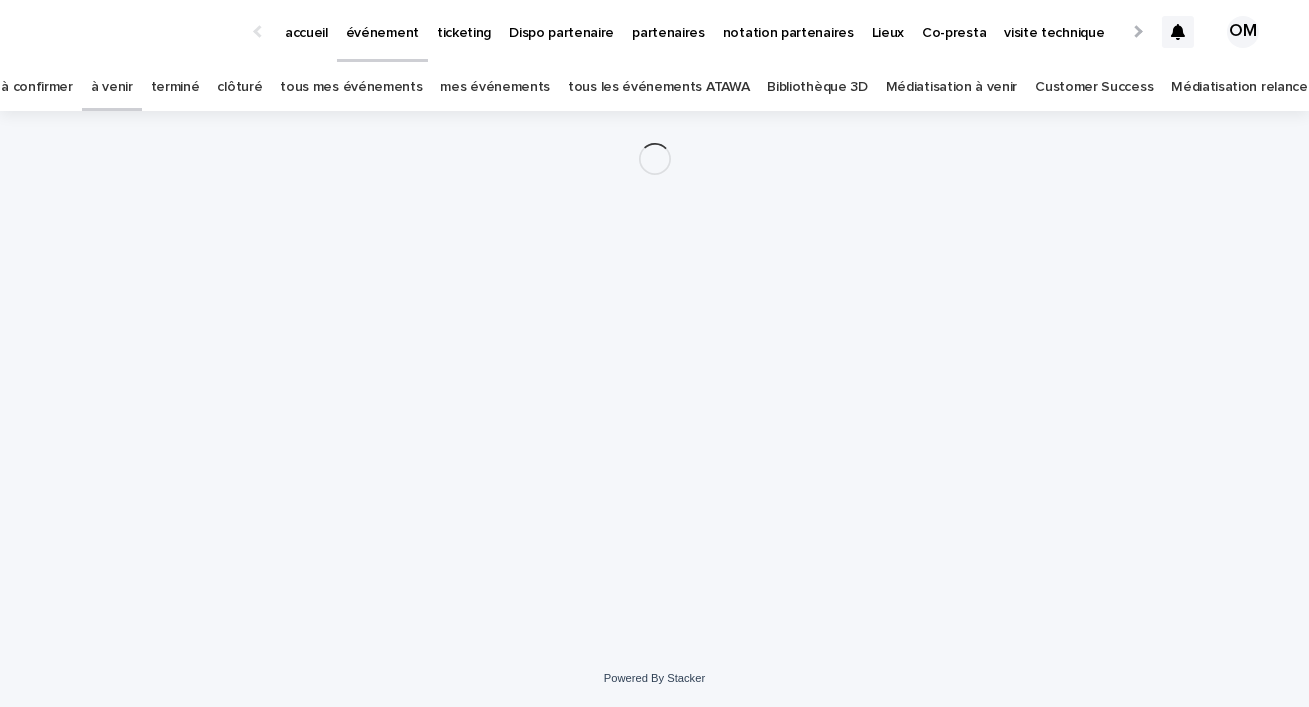 scroll, scrollTop: 0, scrollLeft: 0, axis: both 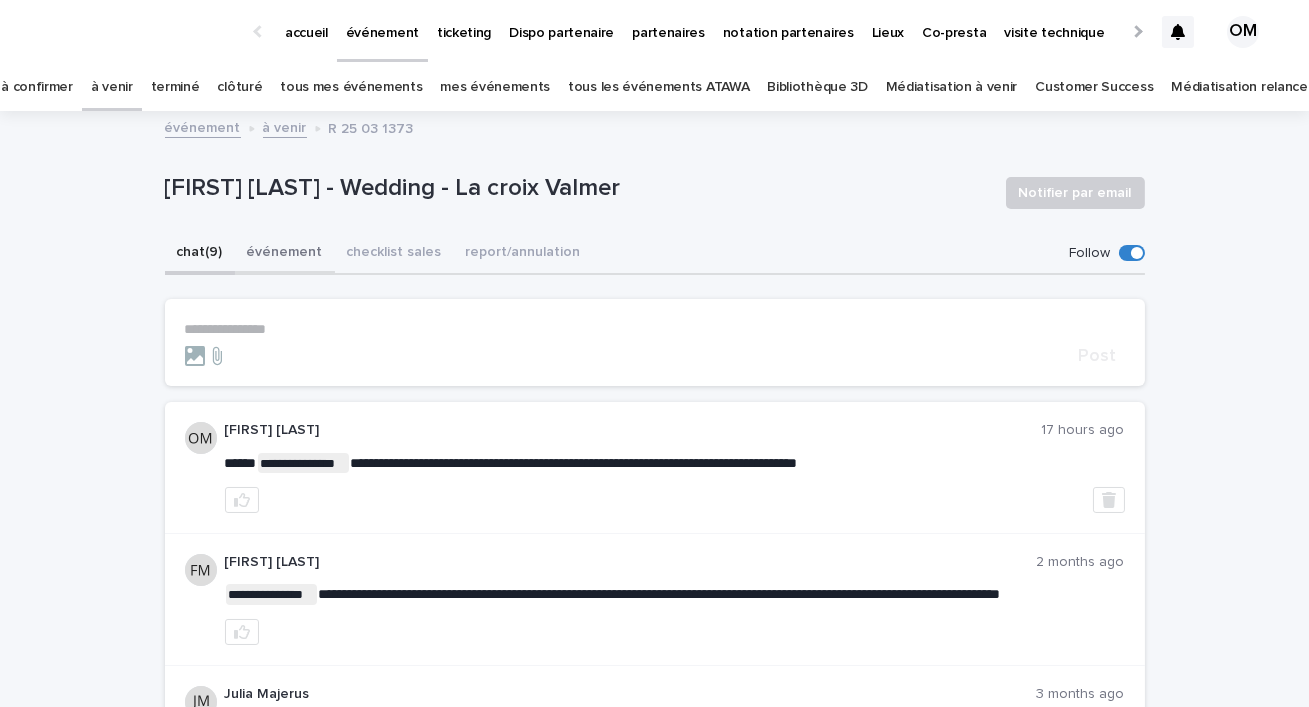click on "événement" at bounding box center (285, 254) 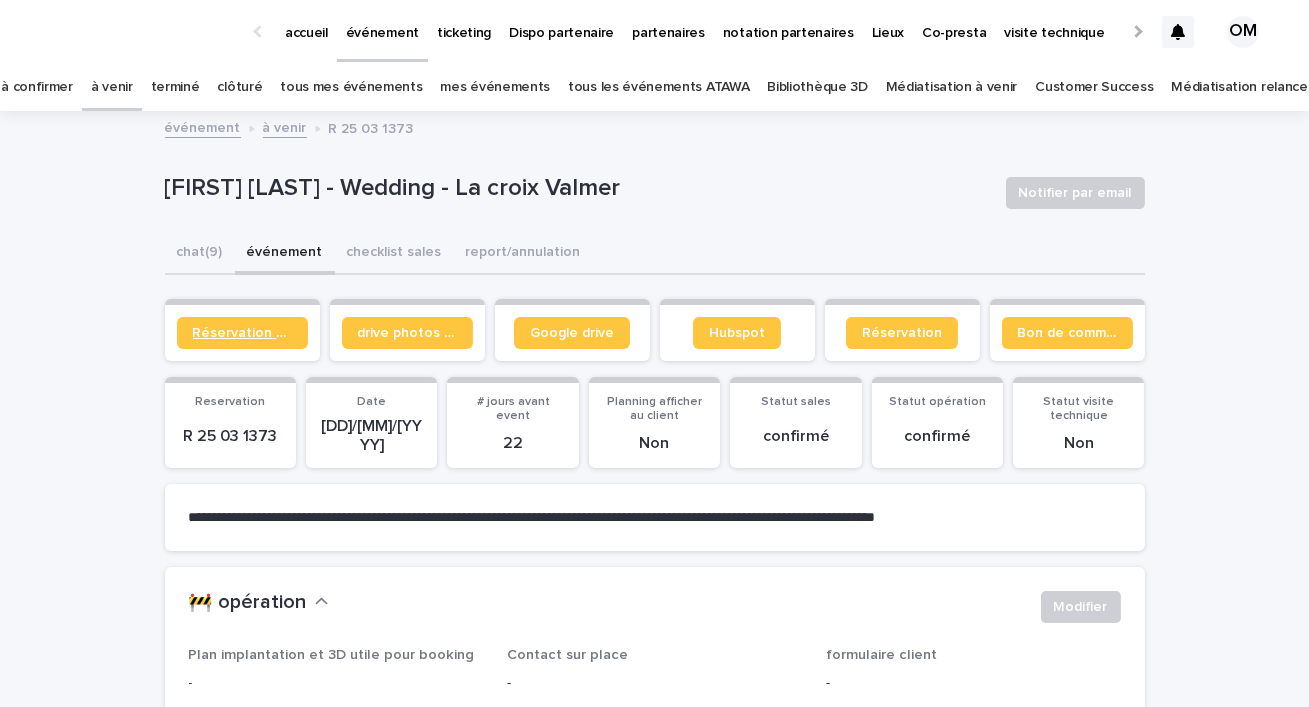 click on "Réservation client" at bounding box center (242, 333) 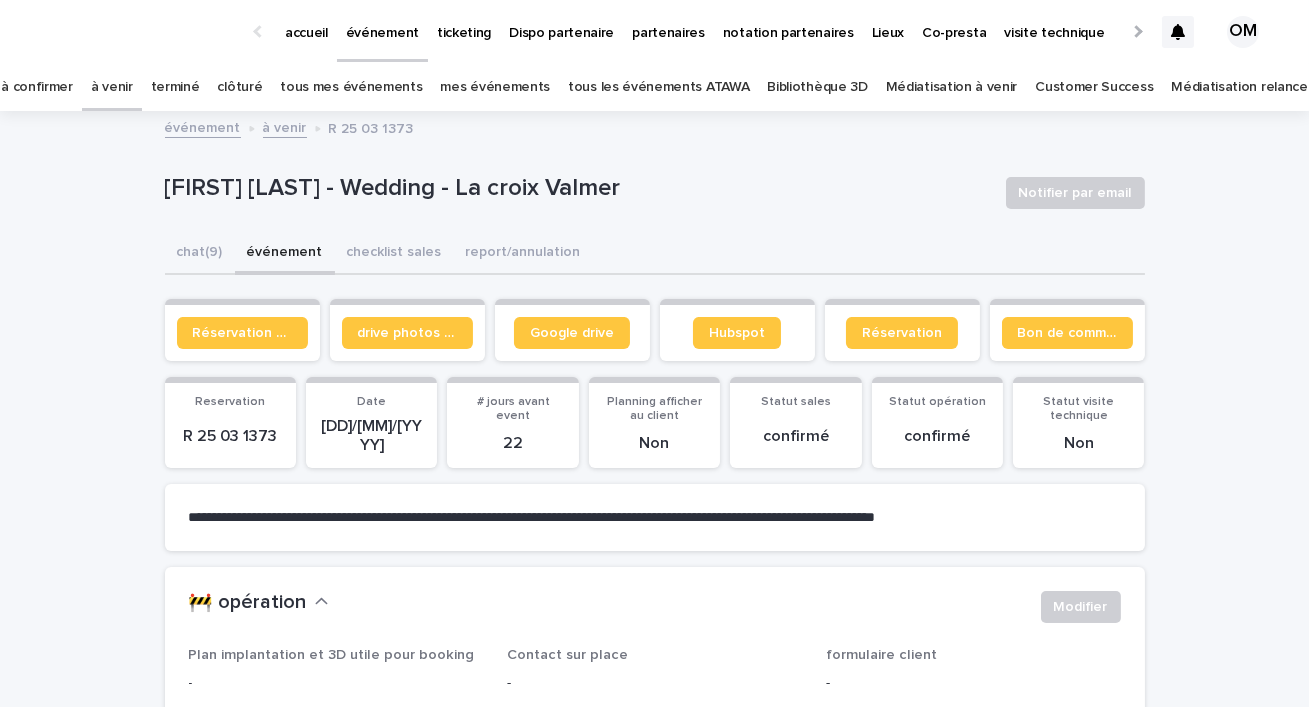 click on "tous les événements ATAWA" at bounding box center [658, 87] 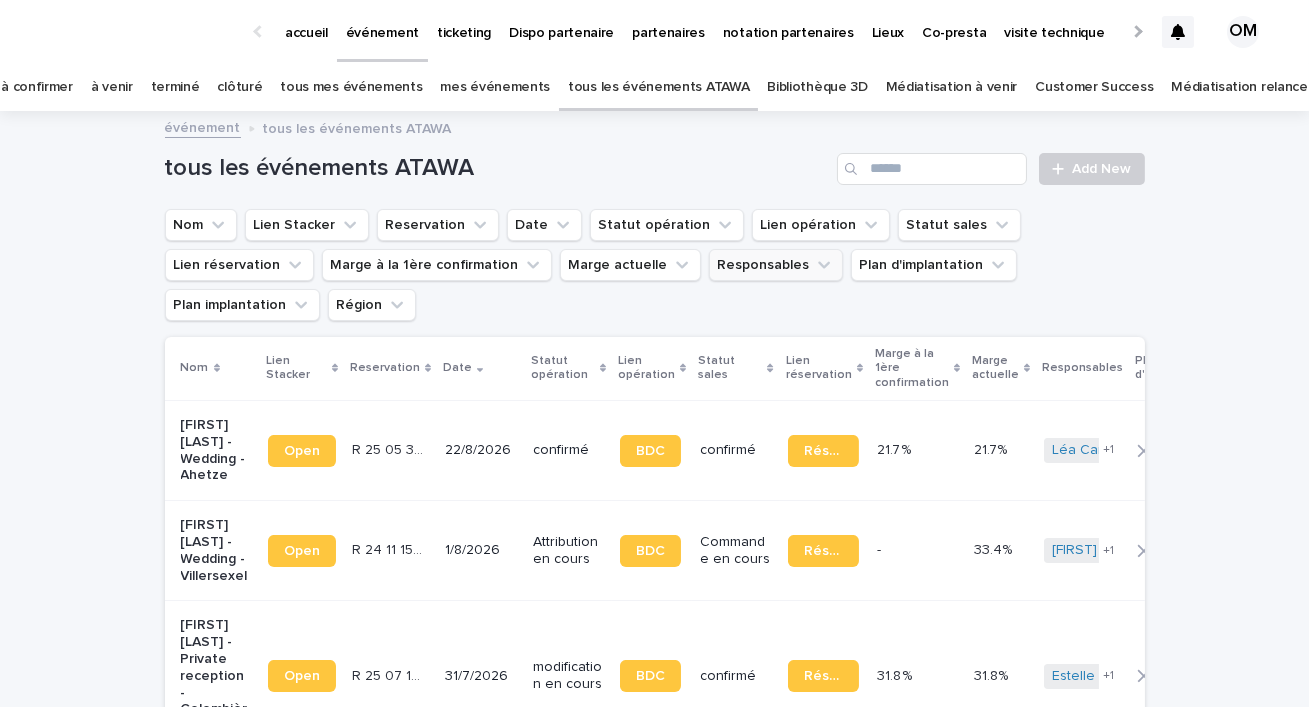 click on "Responsables" at bounding box center (776, 265) 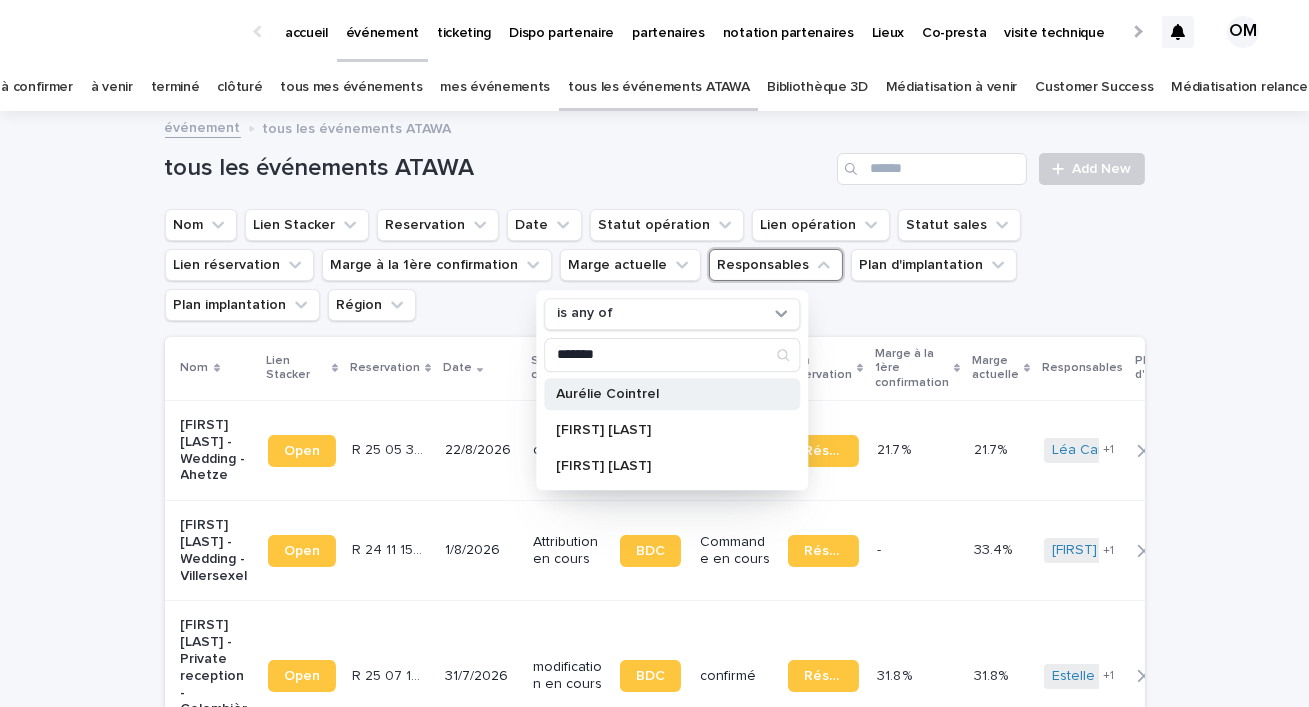 type on "*******" 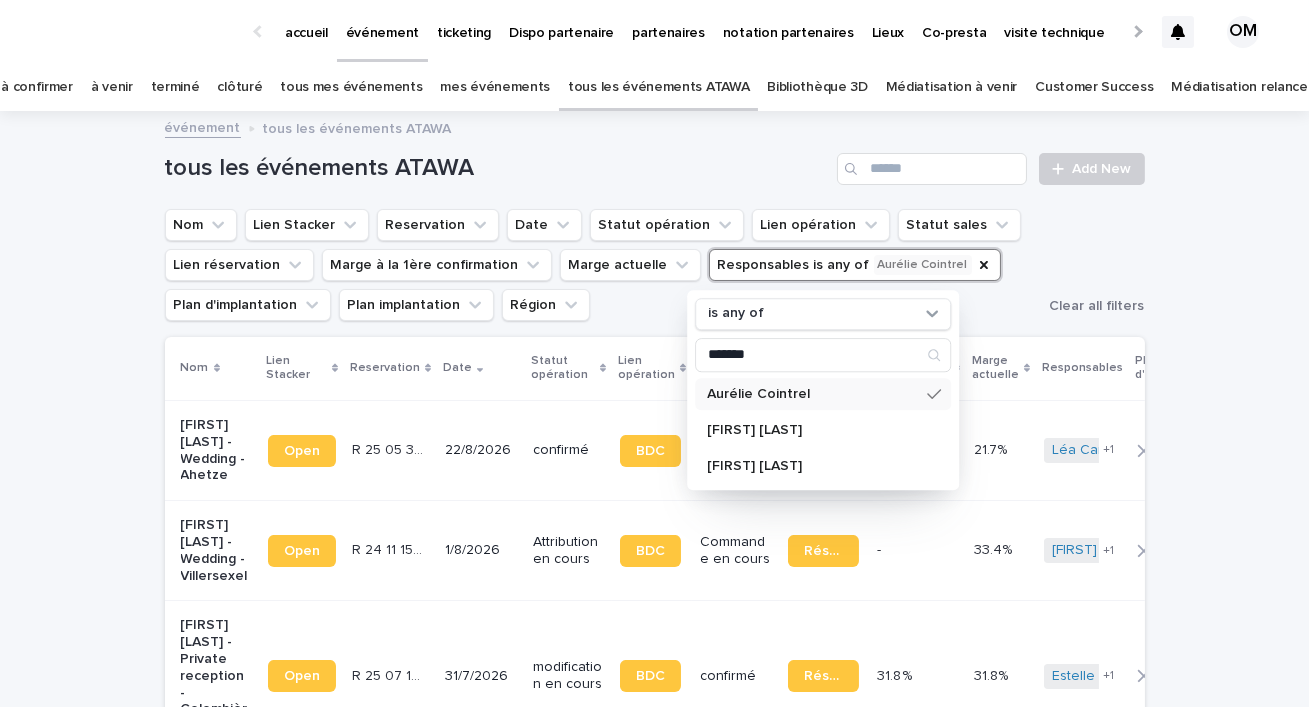click on "Loading... Saving… Loading... Saving… tous les événements ATAWA Add New Nom Lien Stacker Reservation Date Statut opération Lien opération Statut sales Lien réservation Marge à la 1ère confirmation Marge actuelle Responsables is any of [FIRST] [LAST] is any of ******* [FIRST] [LAST] [FIRST] [LAST] [FIRST] [LAST] Plan d'implantation Plan implantation Région Clear all filters Nom Lien Stacker Reservation Date Statut opération Lien opération Statut sales Lien réservation Marge à la 1ère confirmation Marge actuelle Responsables Plan d'implantation Plan implantation Région [FIRST] [LAST] - Wedding - Ahetze Open R 25 05 3705 R 25 05 3705   [DD]/[MM]/[YYYY] confirmé BDC confirmé Réservation 21.7 % 21.7 %   21.7% 21.7%   [FIRST] [LAST]   [FIRST] [LAST]   + 1 - - -   Ludivine Ferjoux - Wedding - Villersexel Open R 24 11 1598 R 24 11 1598   [DD]/[MM]/[YYYY] Attribution en cours BDC Commande en cours Réservation - -   33.4% 33.4%   [FIRST] [LAST]   [FIRST]-[FIRST] [LAST]   + 1 -   Open" at bounding box center [654, 2164] 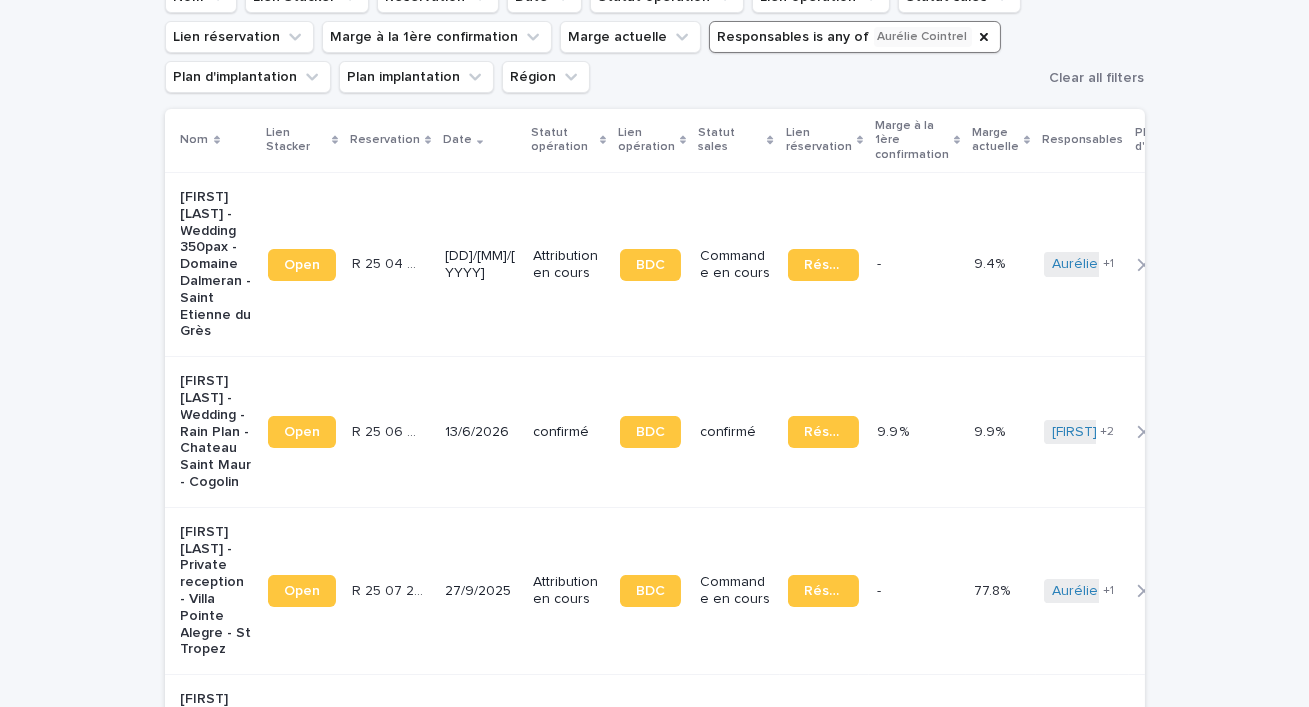 scroll, scrollTop: 269, scrollLeft: 0, axis: vertical 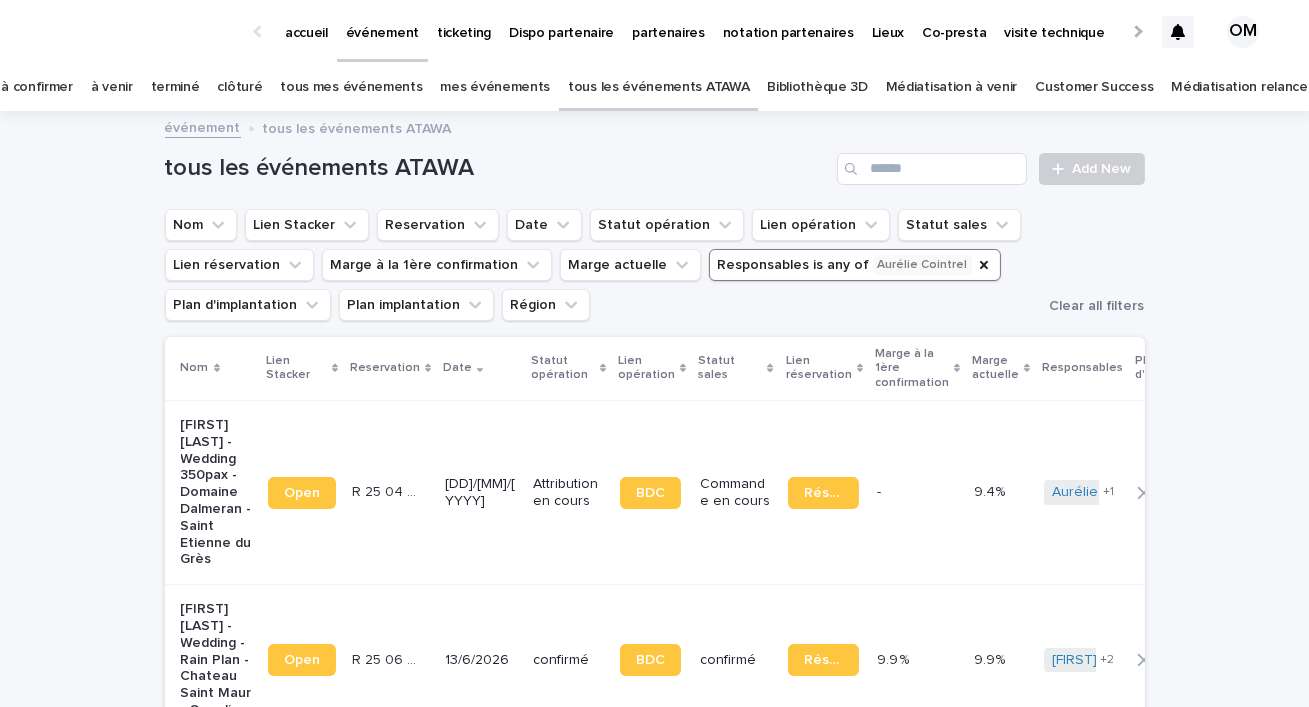 click on "Responsables is any of [FIRST] [LAST]" at bounding box center (855, 265) 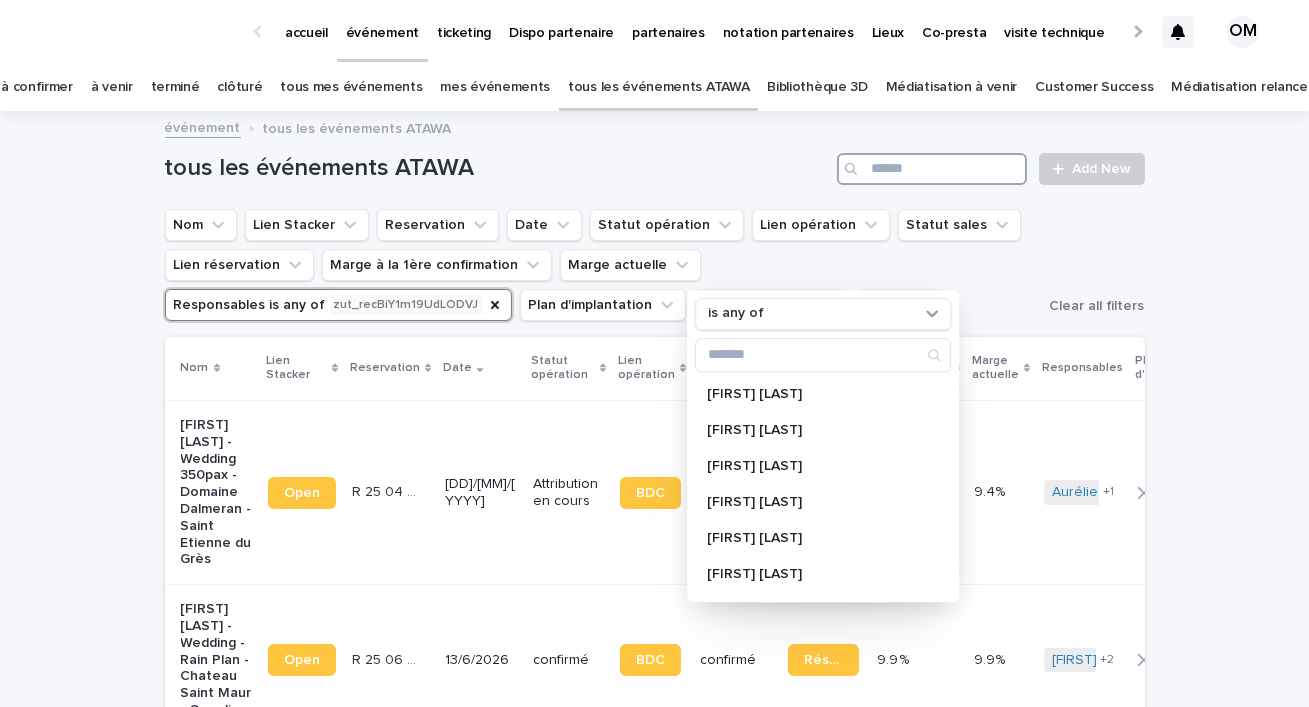 click at bounding box center [932, 169] 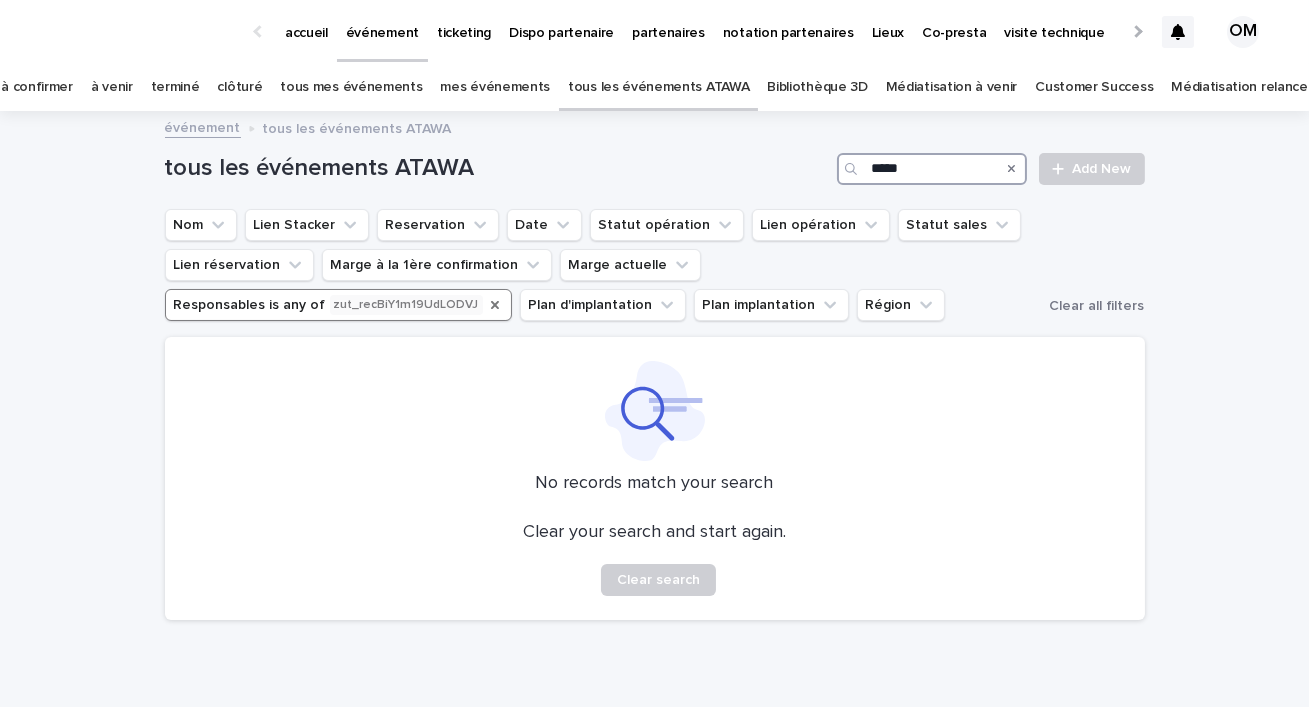 type on "*****" 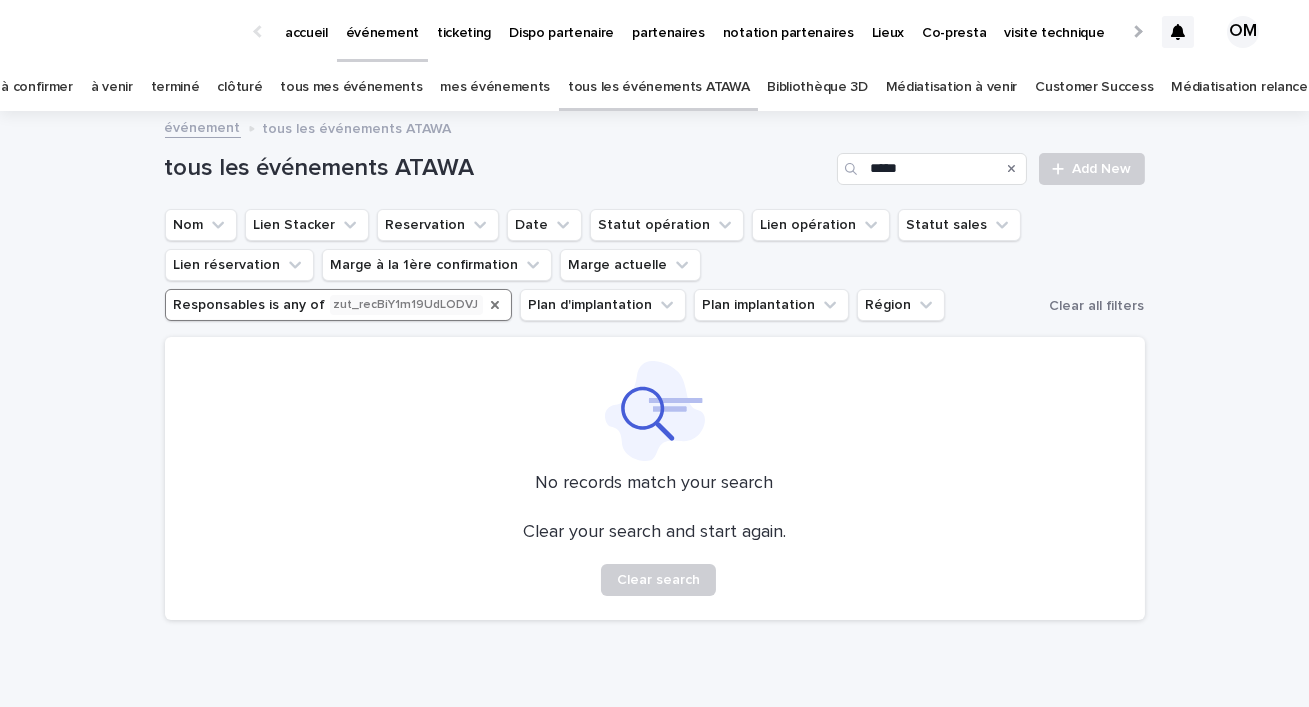 click 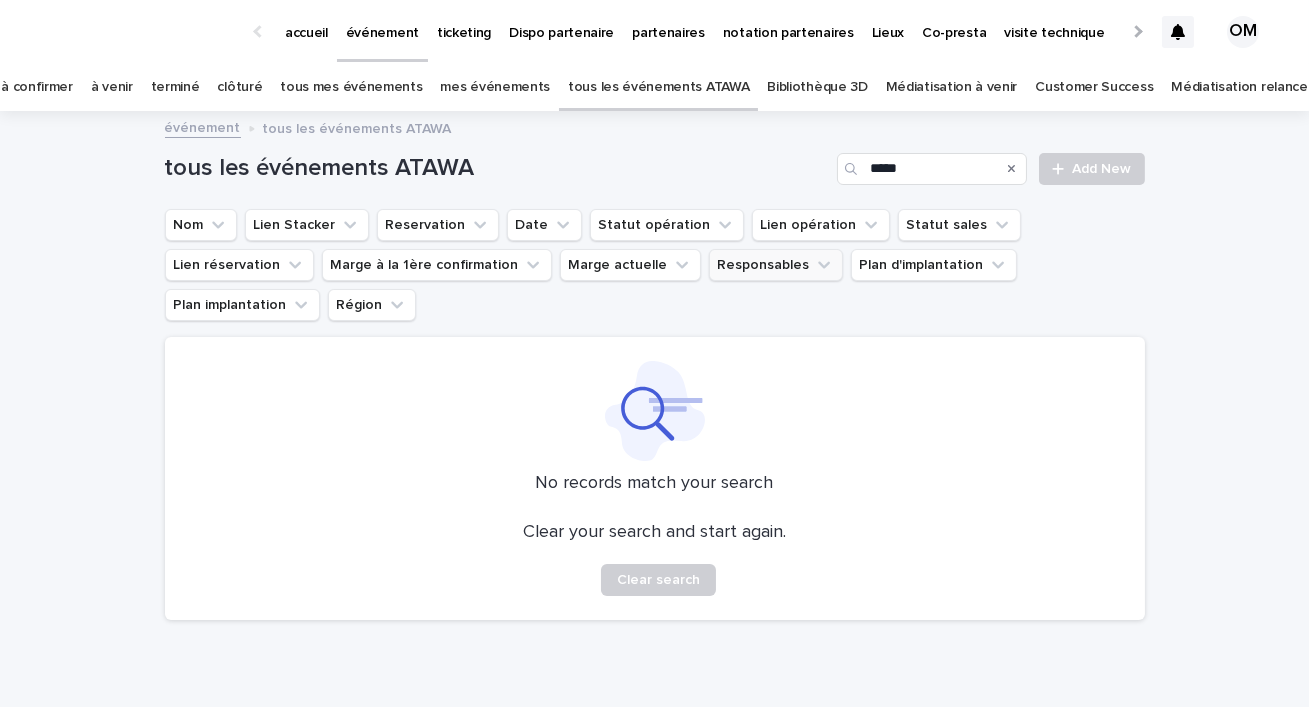 click on "à venir" at bounding box center [112, 87] 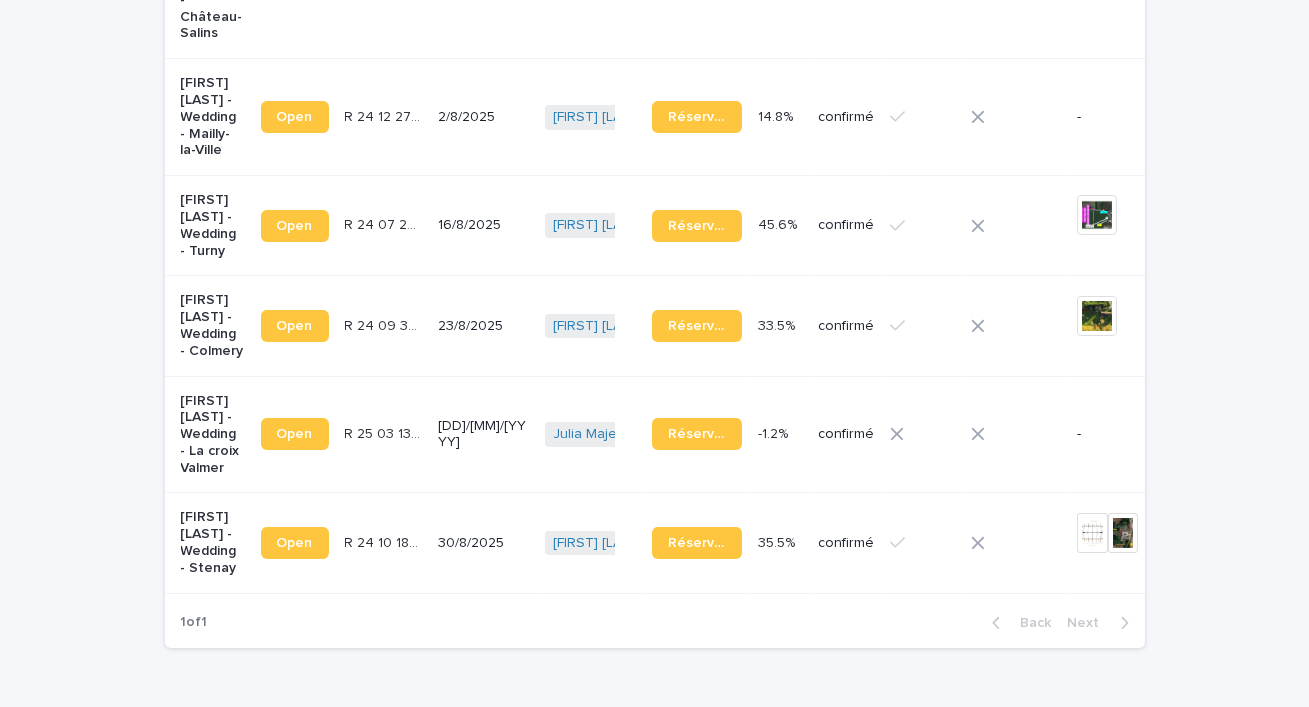 scroll, scrollTop: 583, scrollLeft: 0, axis: vertical 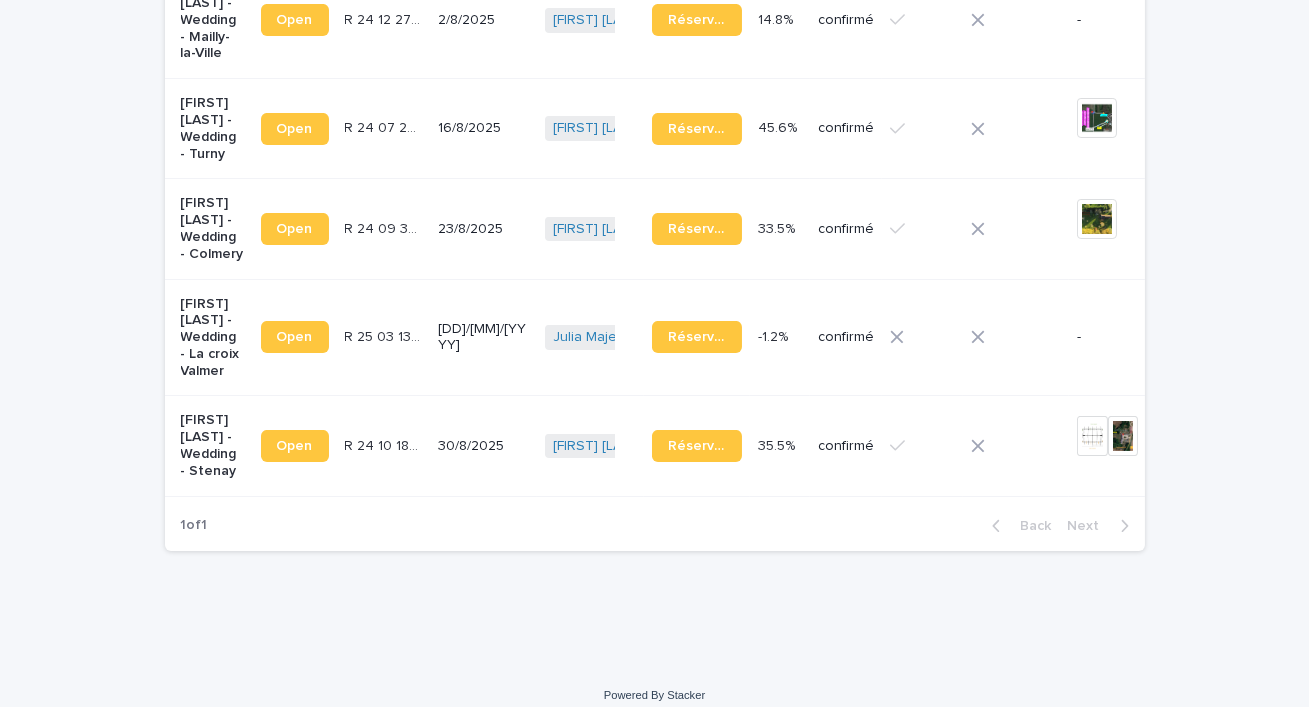 click on "[DD]/[MM]/[YYYY]" at bounding box center (483, 338) 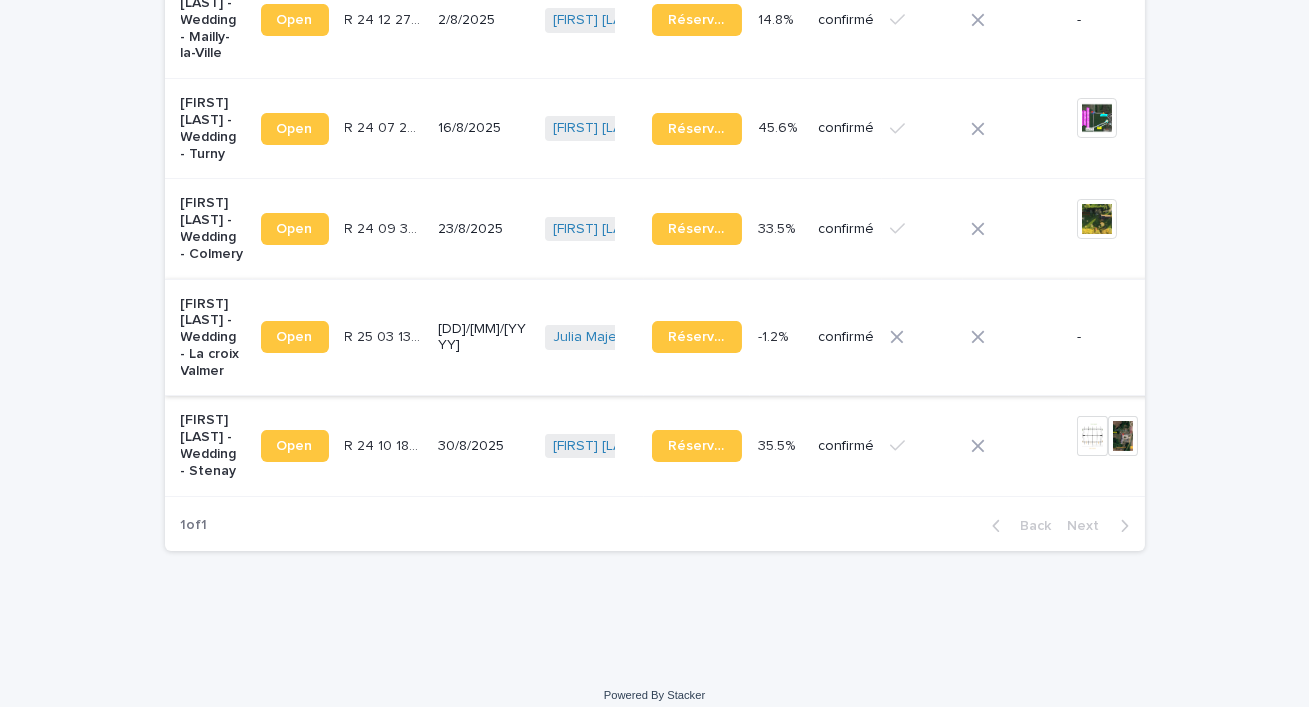 scroll, scrollTop: 0, scrollLeft: 0, axis: both 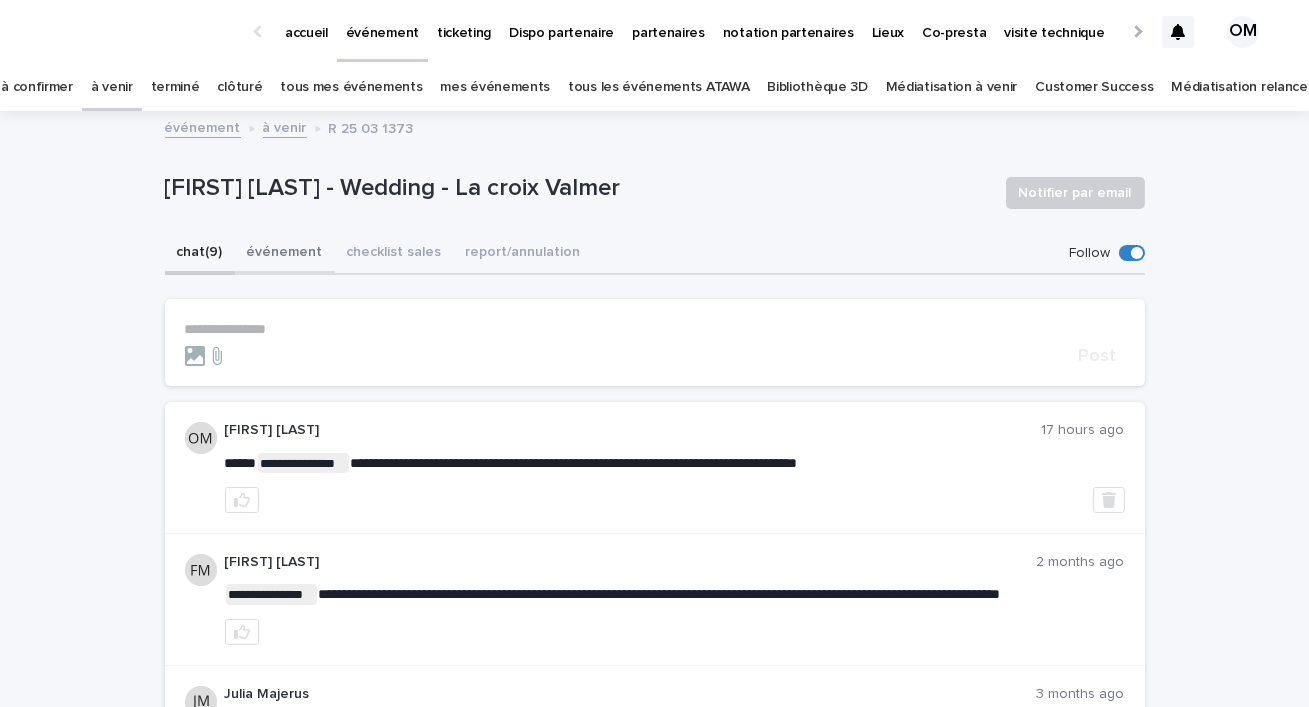 click on "événement" at bounding box center (285, 254) 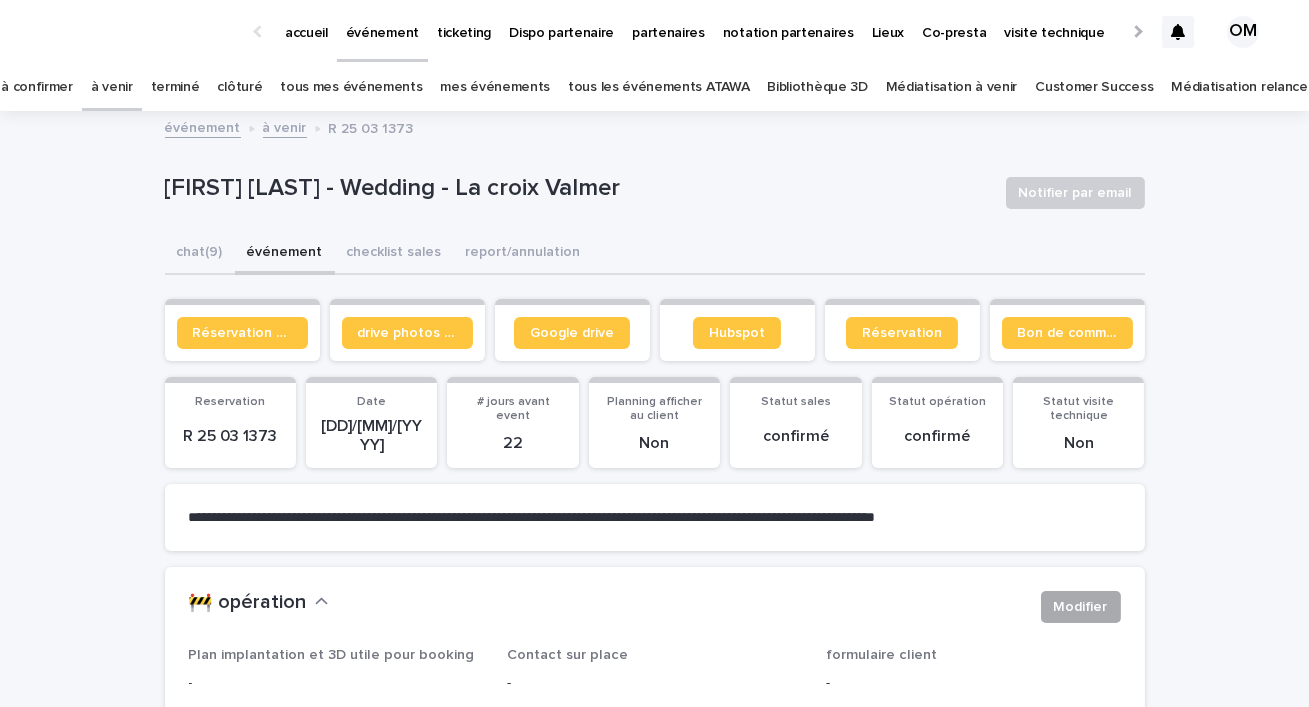 click on "Modifier" at bounding box center [1081, 607] 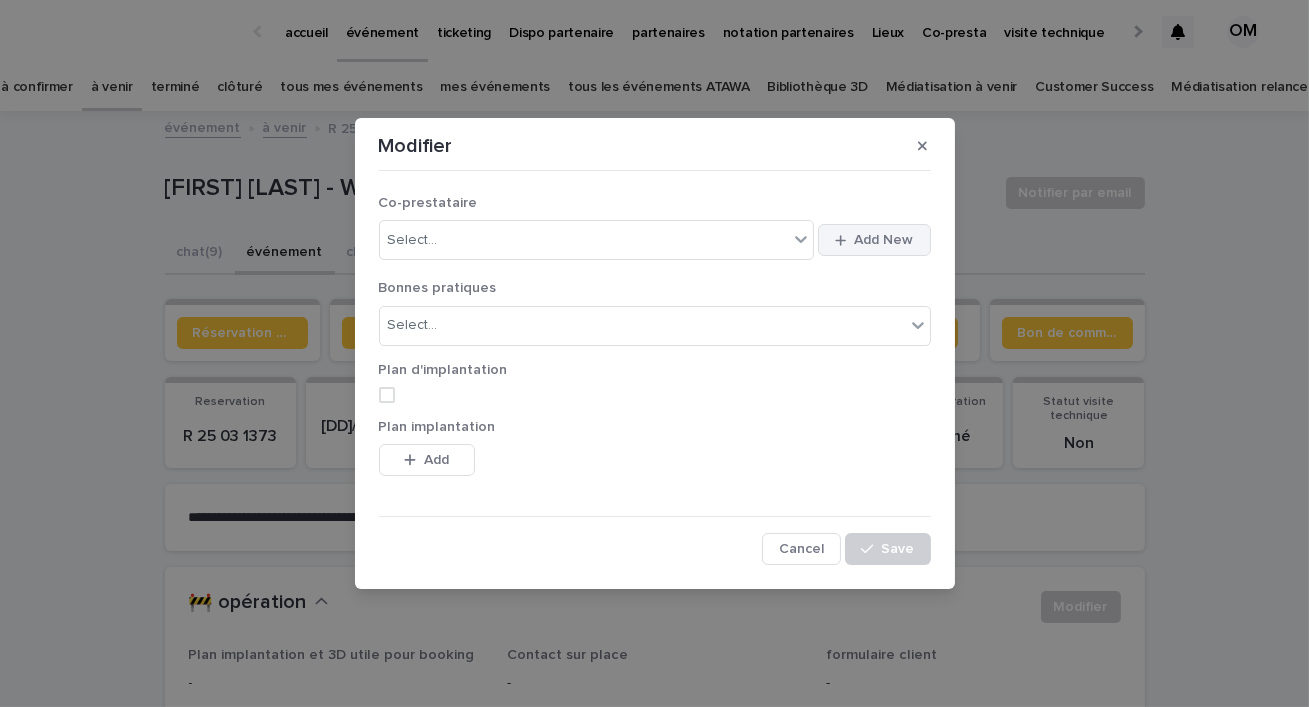 click on "Add New" at bounding box center [874, 240] 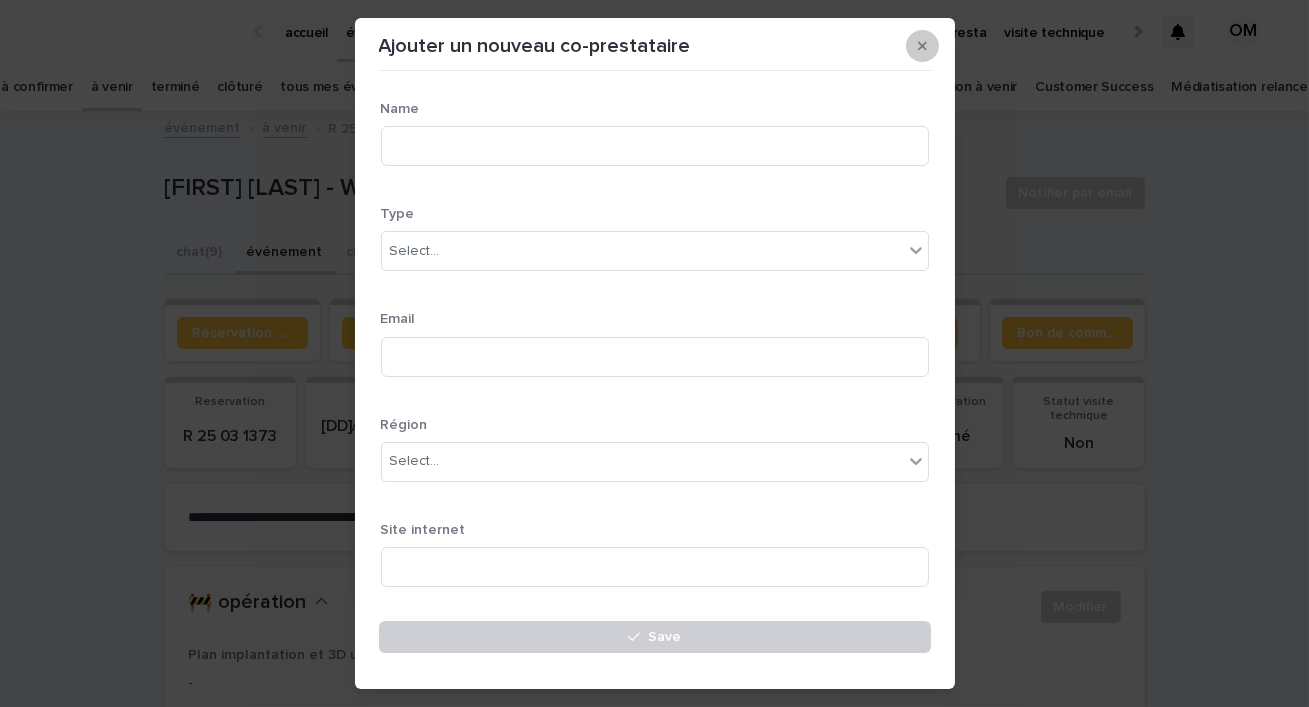 click at bounding box center (922, 46) 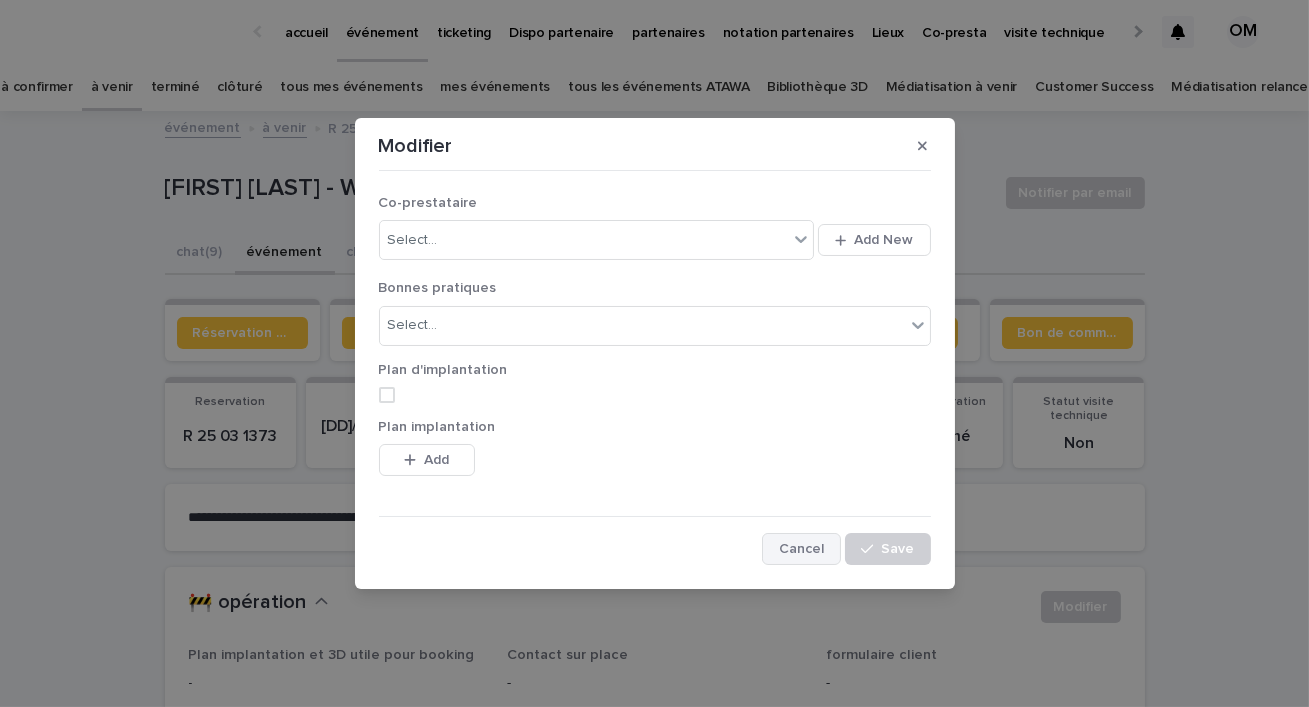 click on "Cancel" at bounding box center [801, 549] 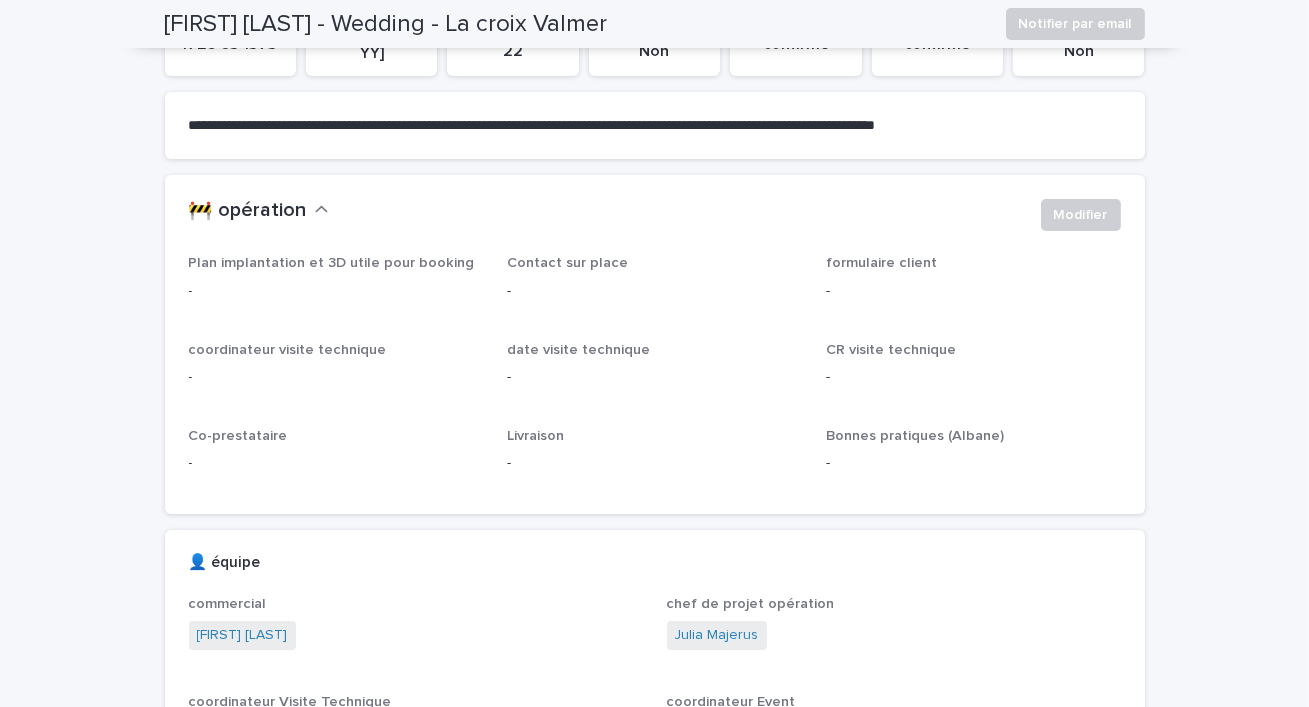scroll, scrollTop: 110, scrollLeft: 0, axis: vertical 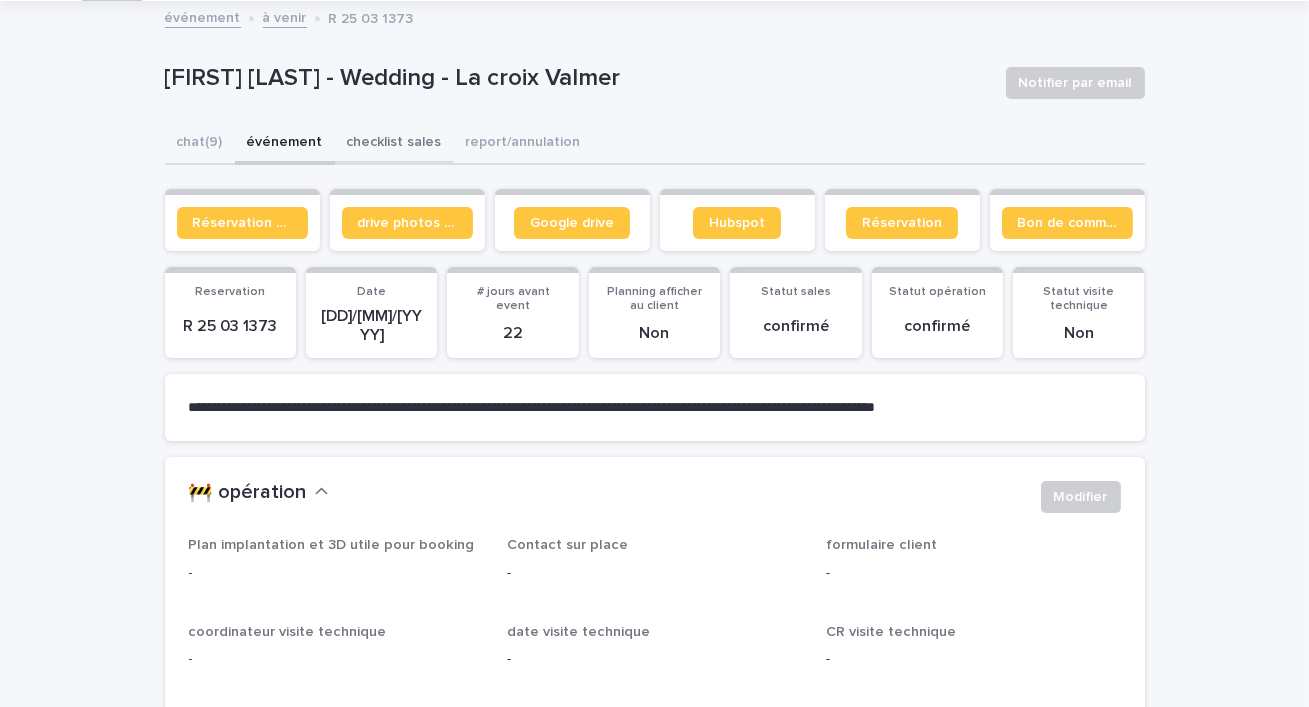 click on "checklist sales" at bounding box center (394, 144) 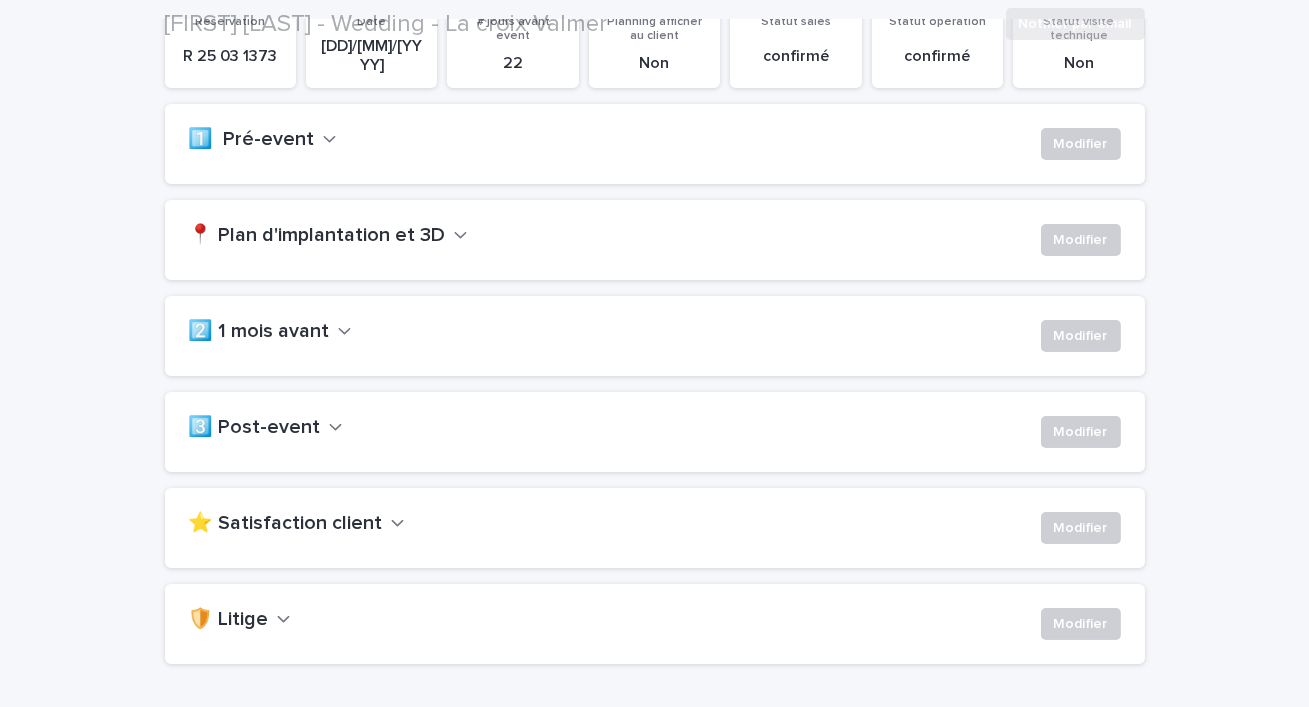 scroll, scrollTop: 411, scrollLeft: 0, axis: vertical 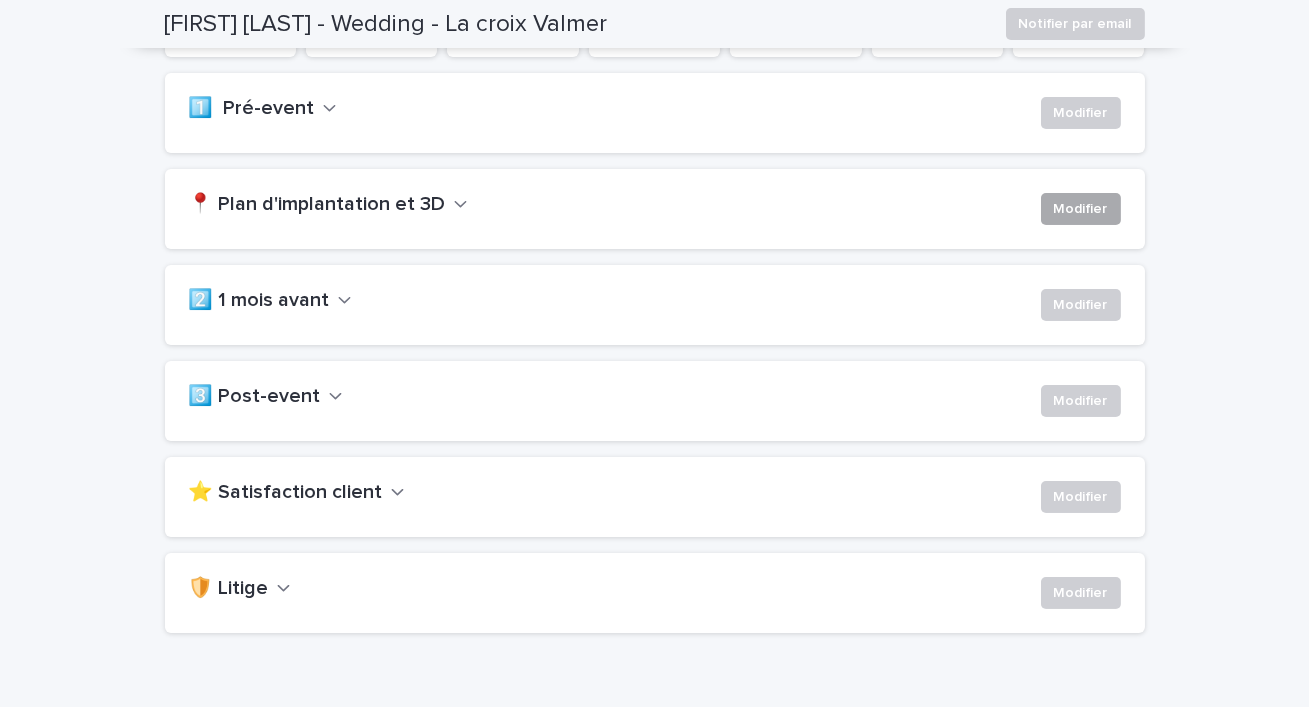 click on "Modifier" at bounding box center (1081, 209) 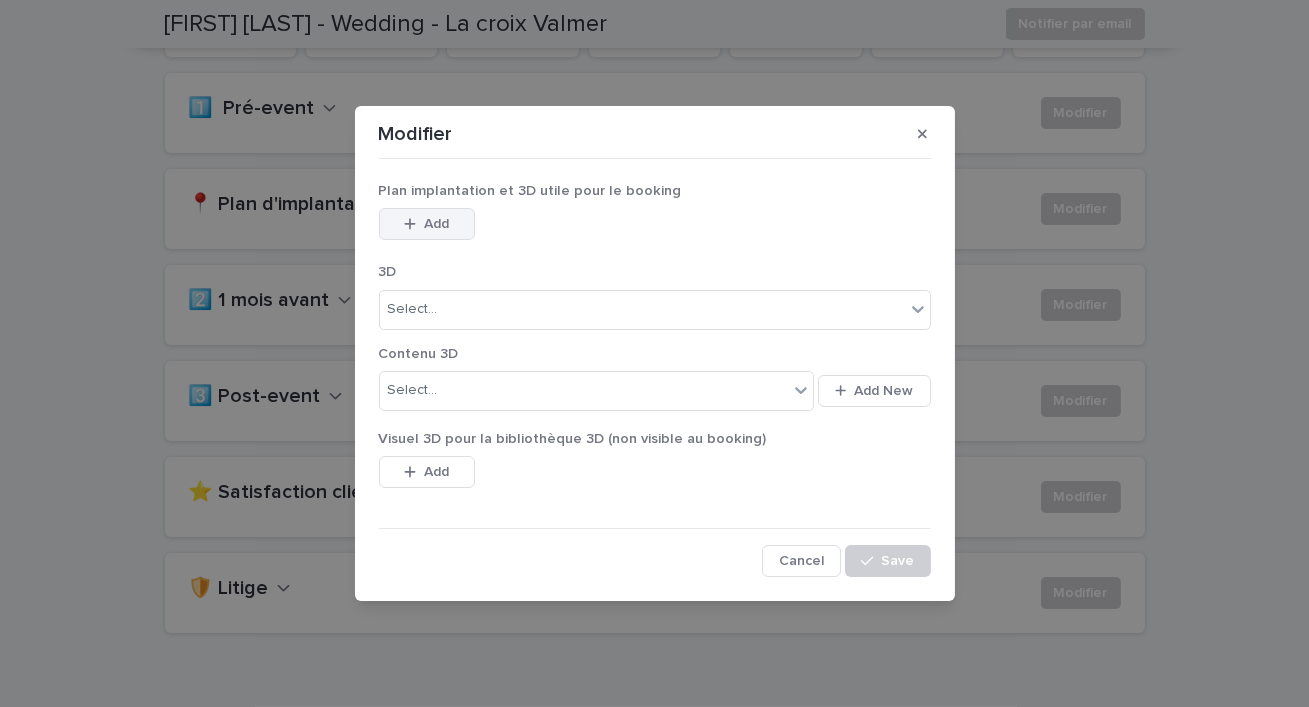 click on "Add" at bounding box center (427, 224) 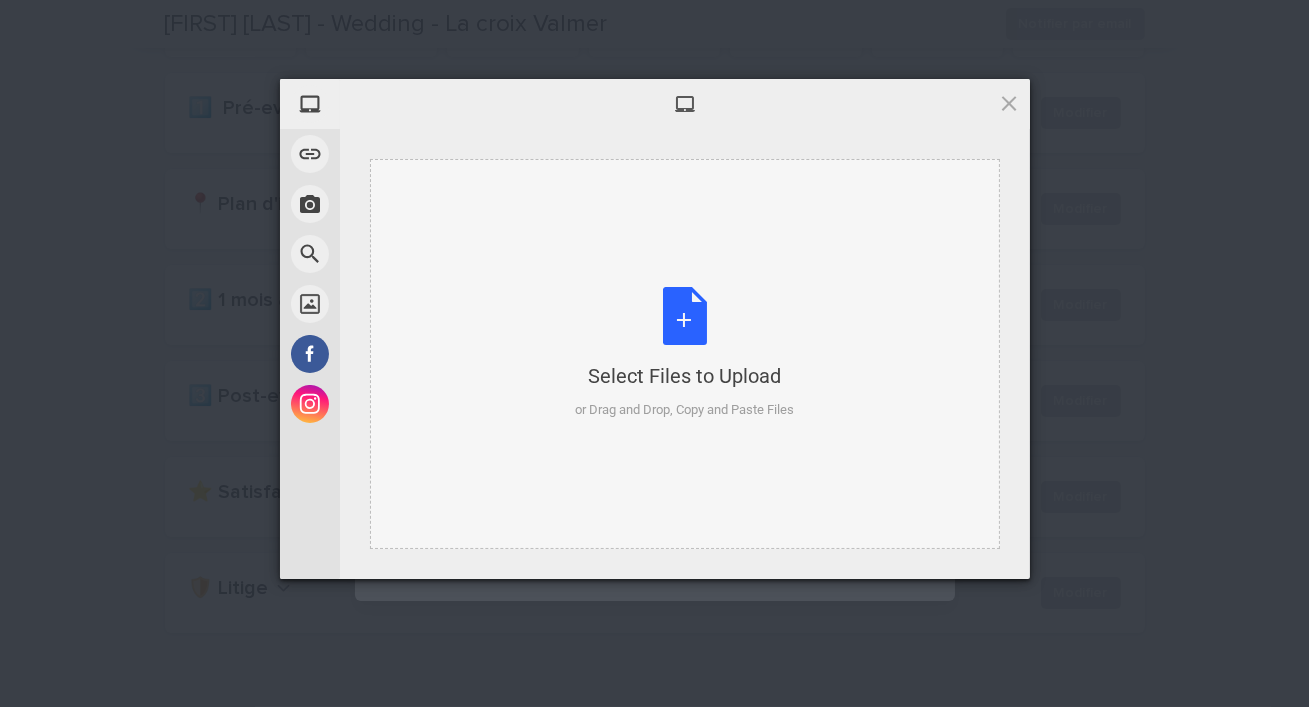 click on "Select Files to Upload
or Drag and Drop, Copy and Paste Files" at bounding box center [684, 353] 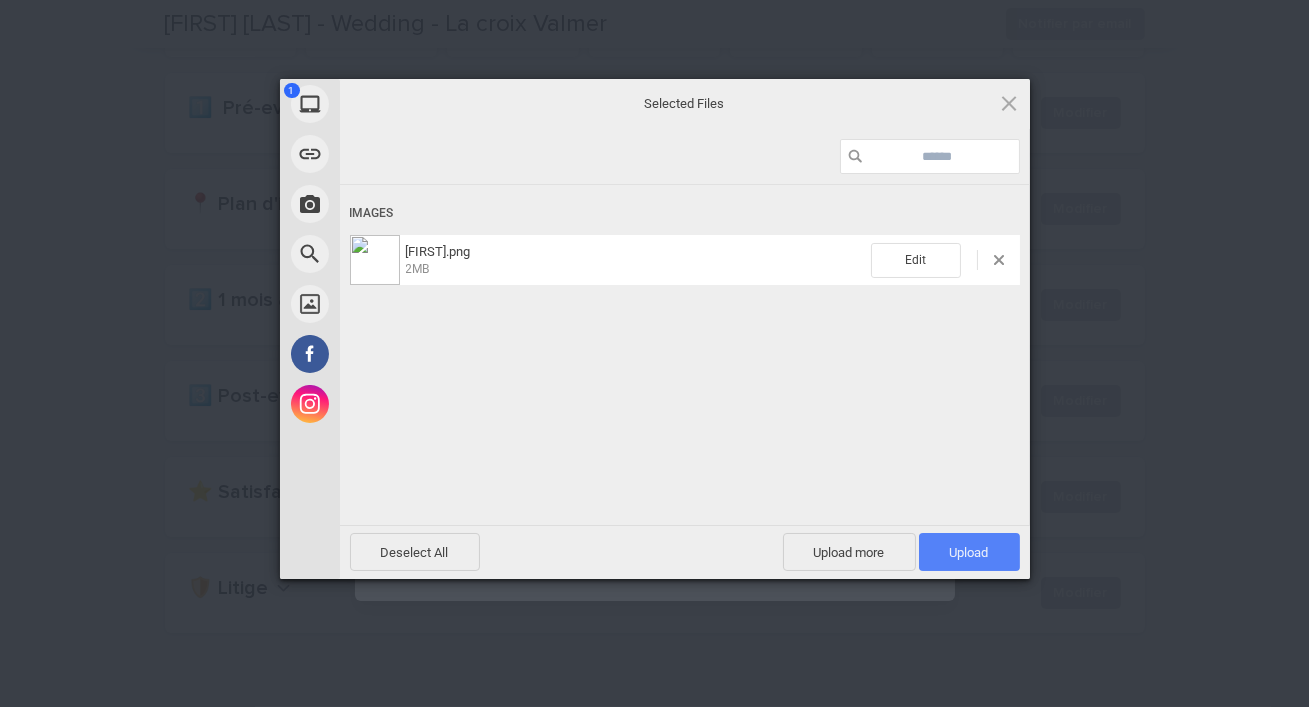 click on "Upload
1" at bounding box center (969, 552) 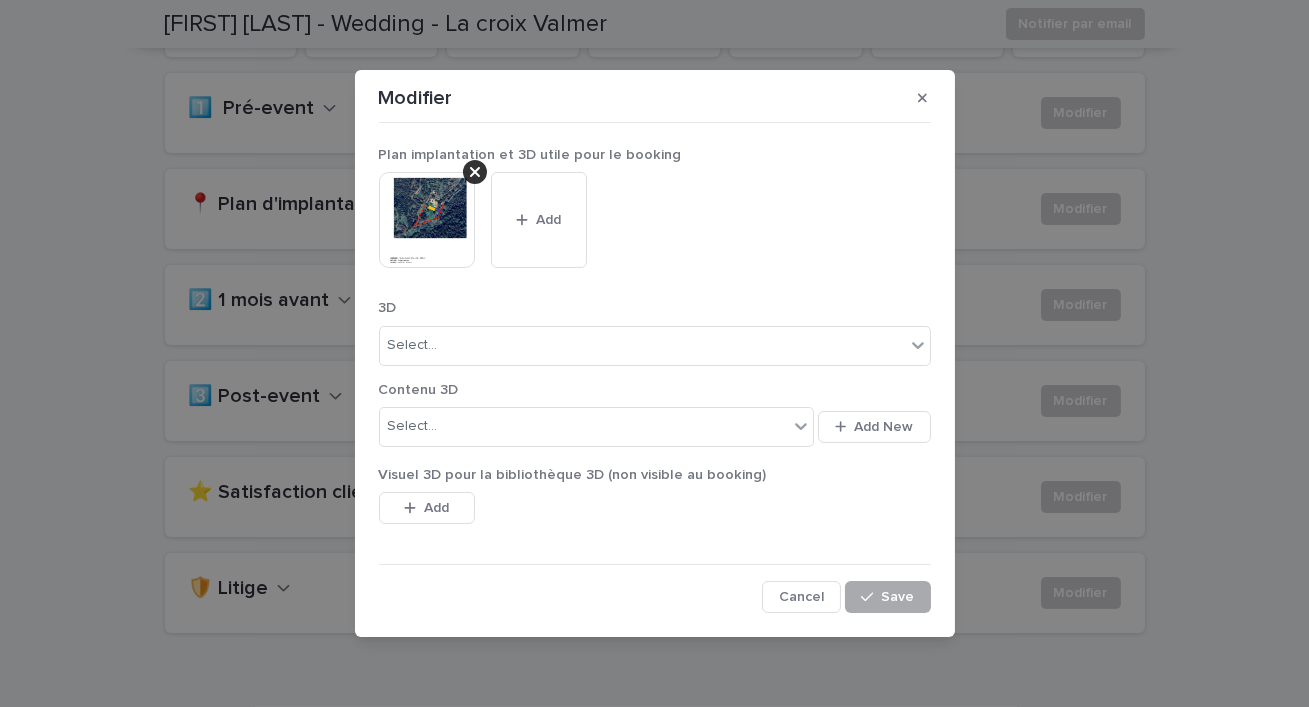 click on "Save" at bounding box center [898, 597] 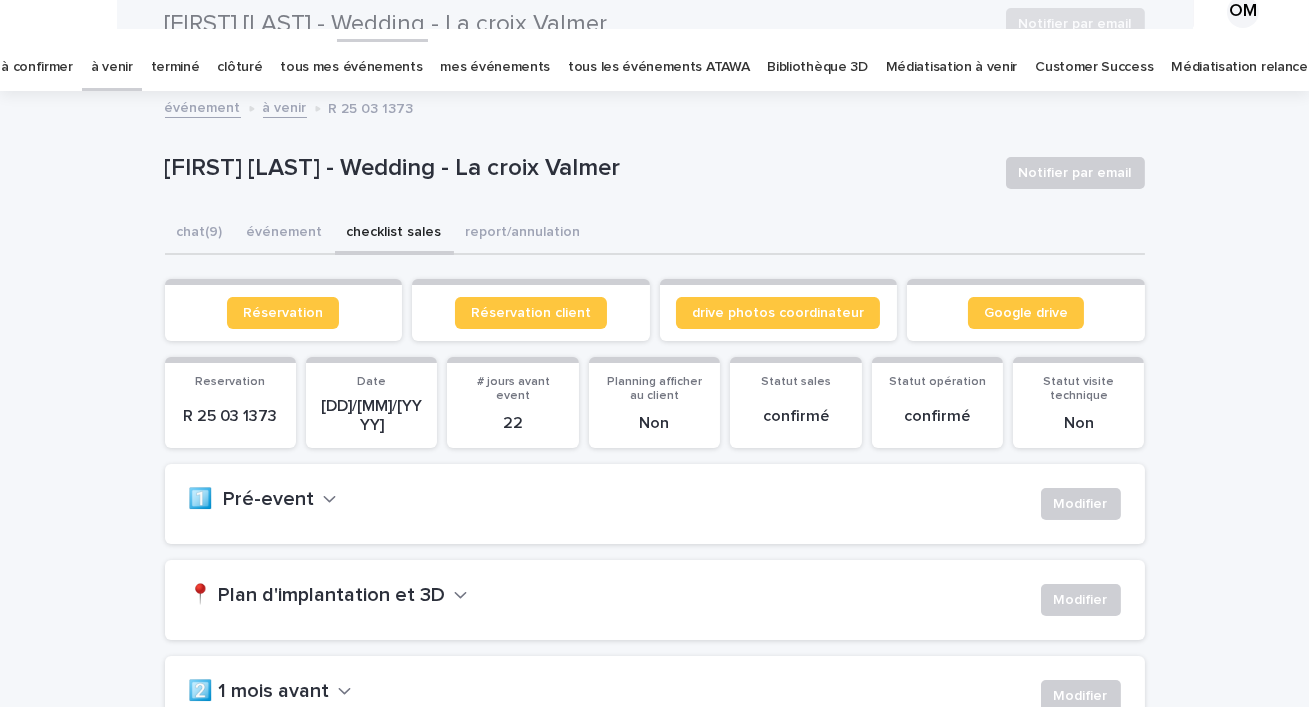 scroll, scrollTop: 0, scrollLeft: 0, axis: both 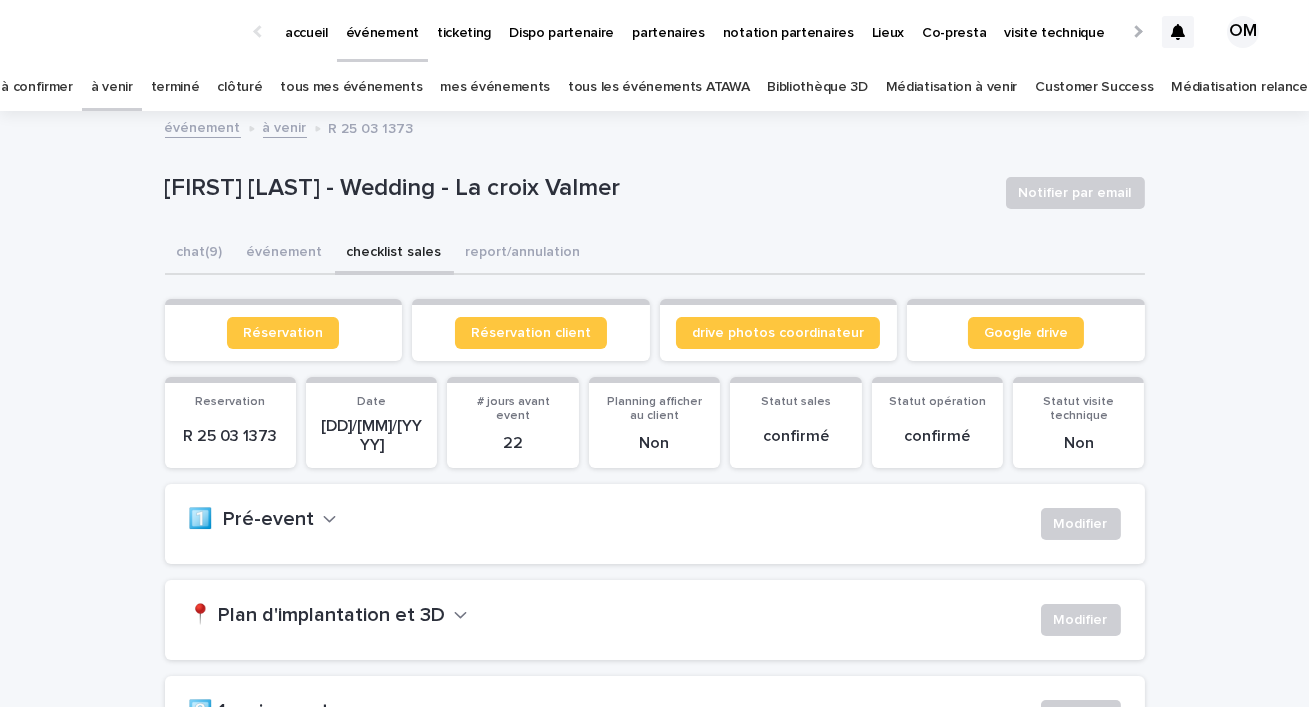 click on "à venir" at bounding box center [112, 87] 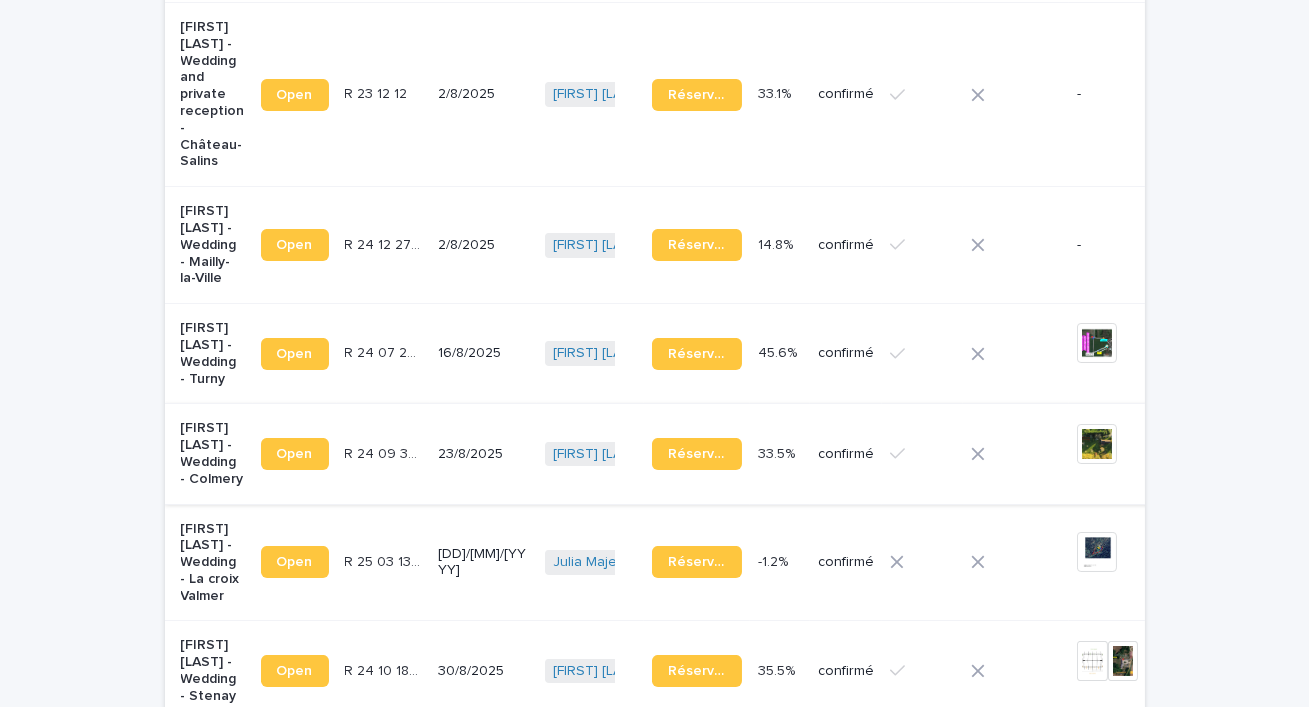 scroll, scrollTop: 583, scrollLeft: 0, axis: vertical 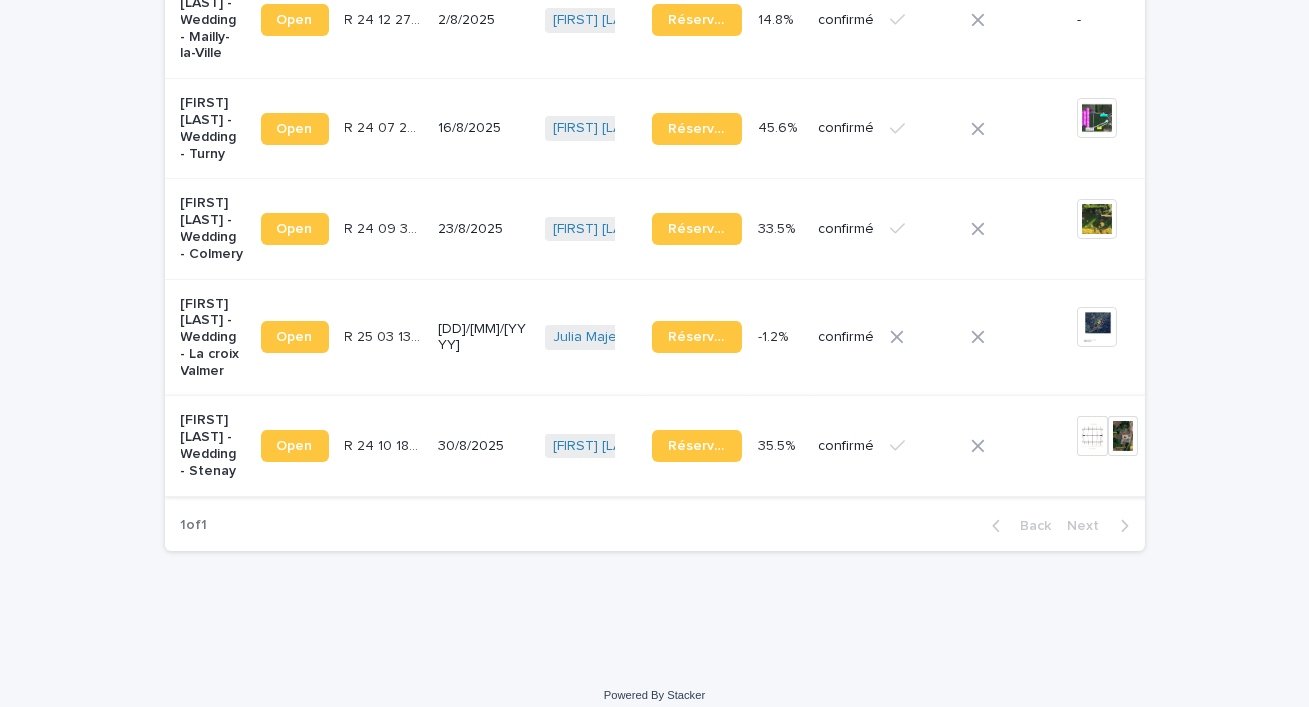 click at bounding box center [1092, 436] 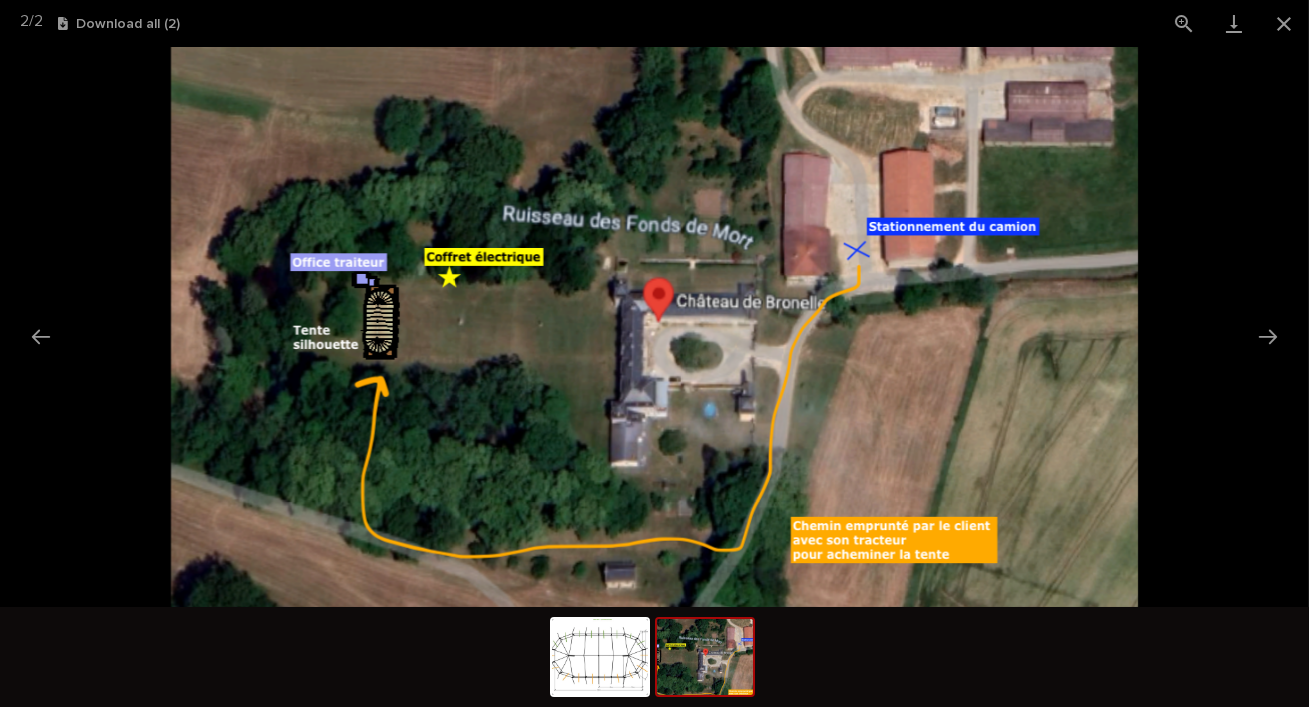 click at bounding box center [654, 657] 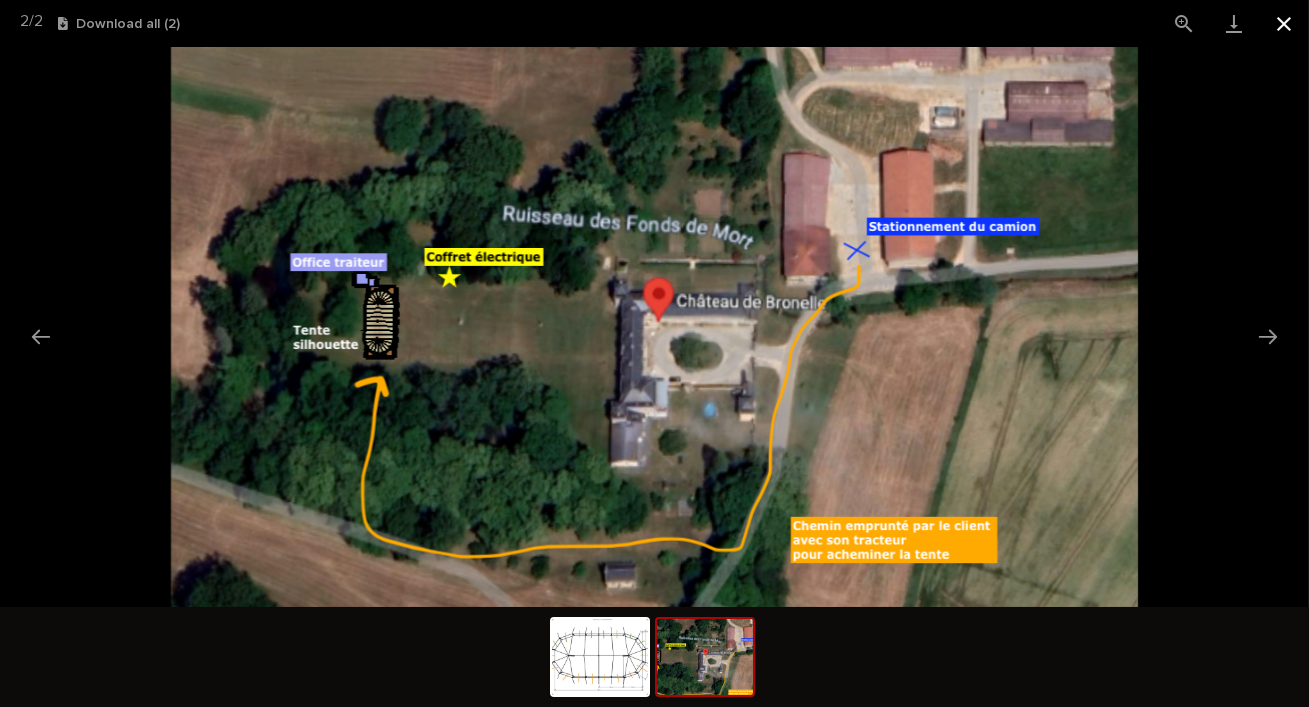 click at bounding box center (1284, 23) 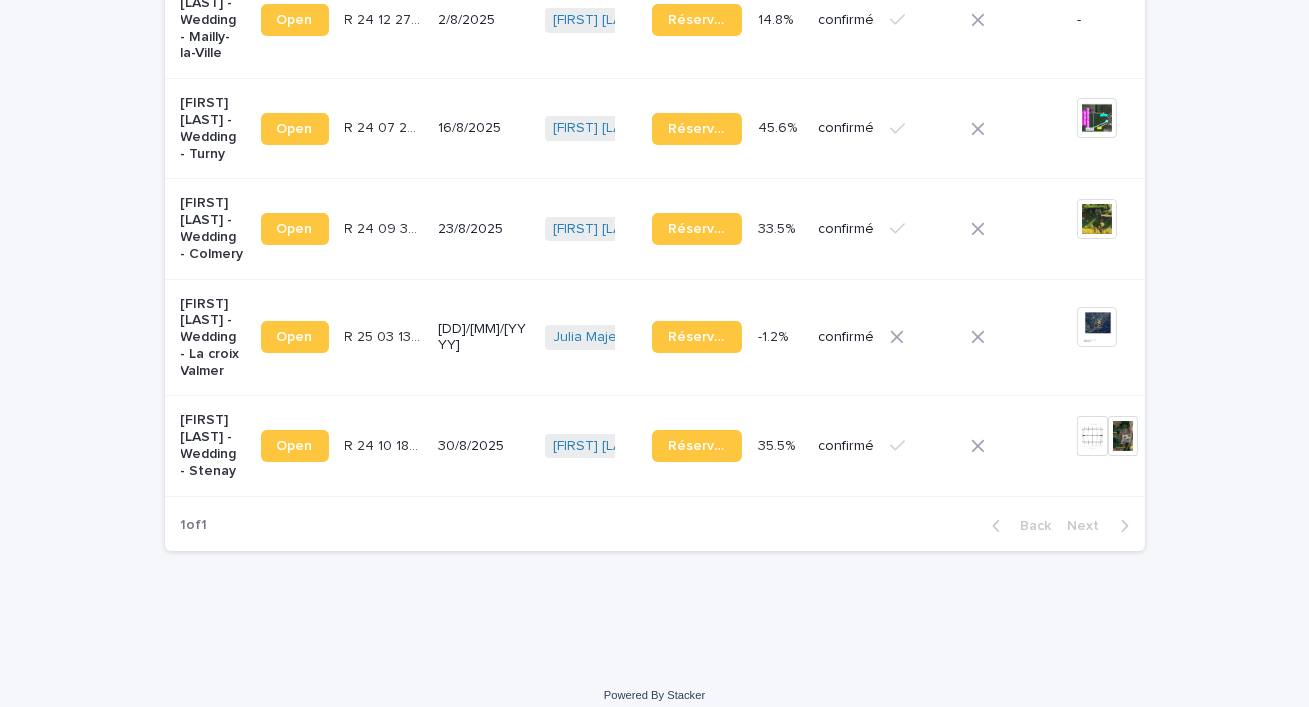 scroll, scrollTop: 377, scrollLeft: 0, axis: vertical 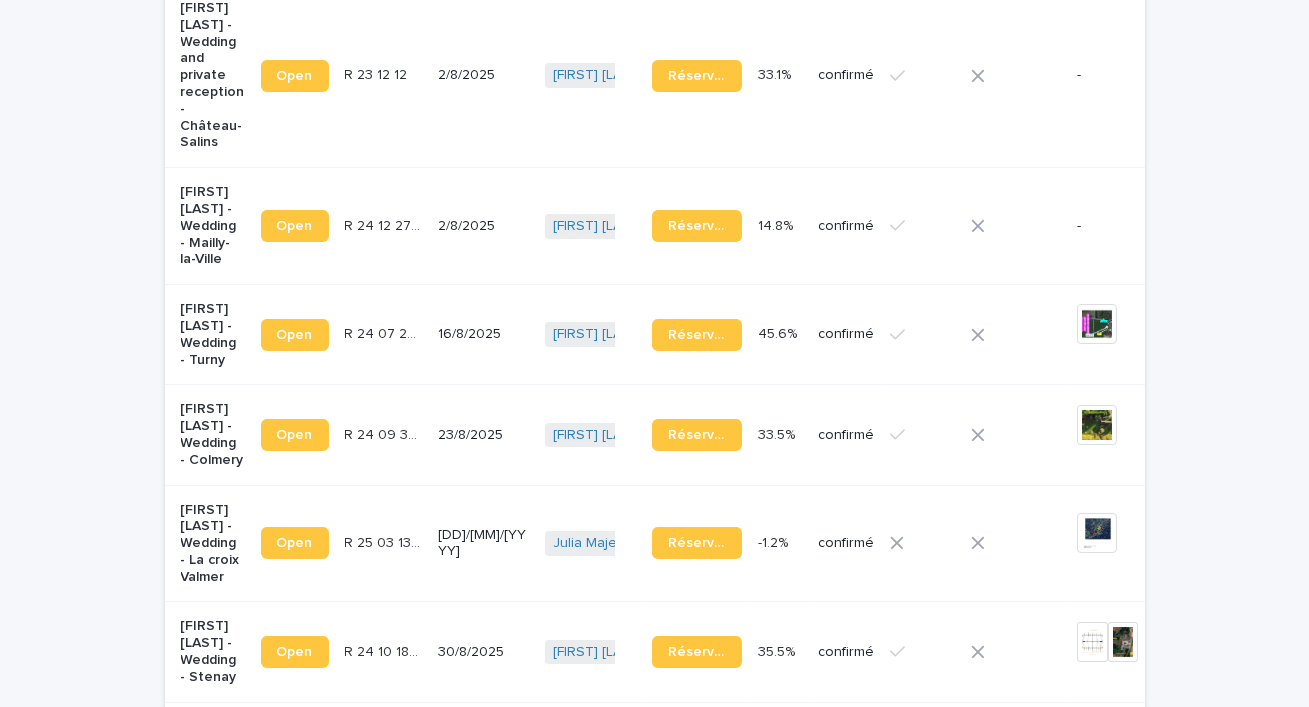 click on "+ 0 This file cannot be opened Download File" at bounding box center [1118, 435] 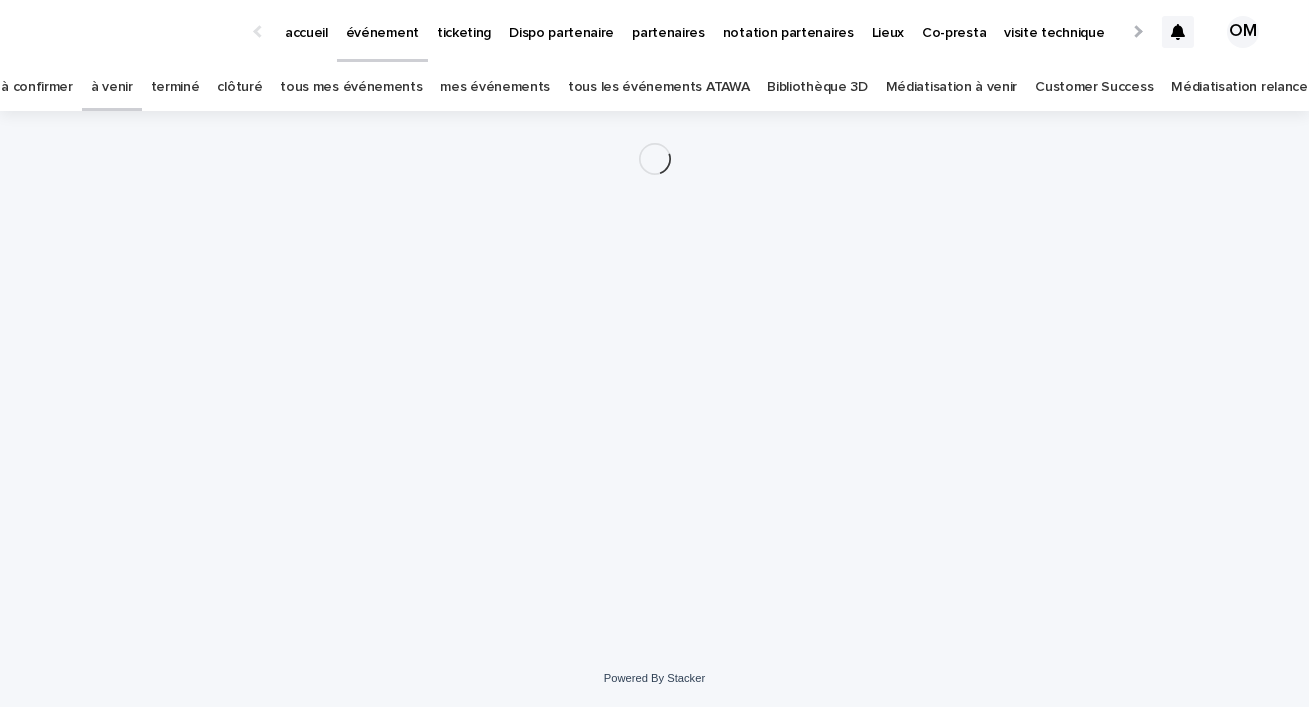 scroll, scrollTop: 0, scrollLeft: 0, axis: both 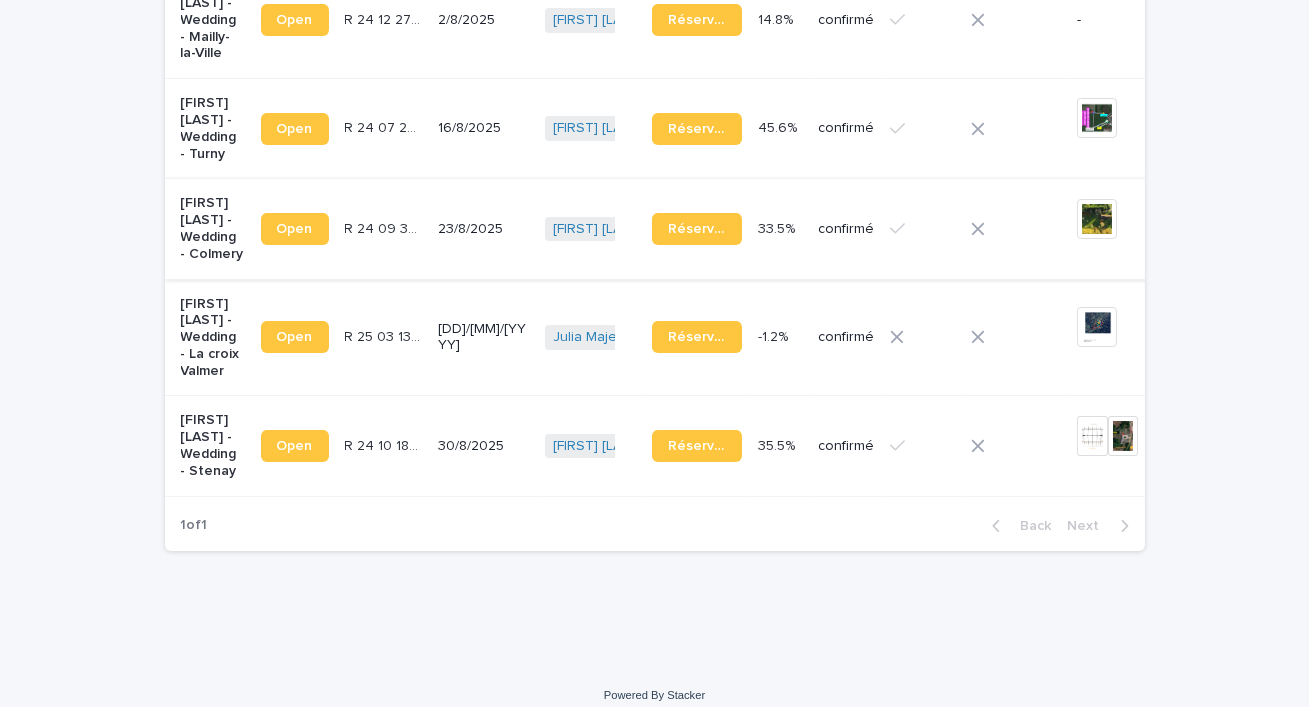 click at bounding box center [1097, 219] 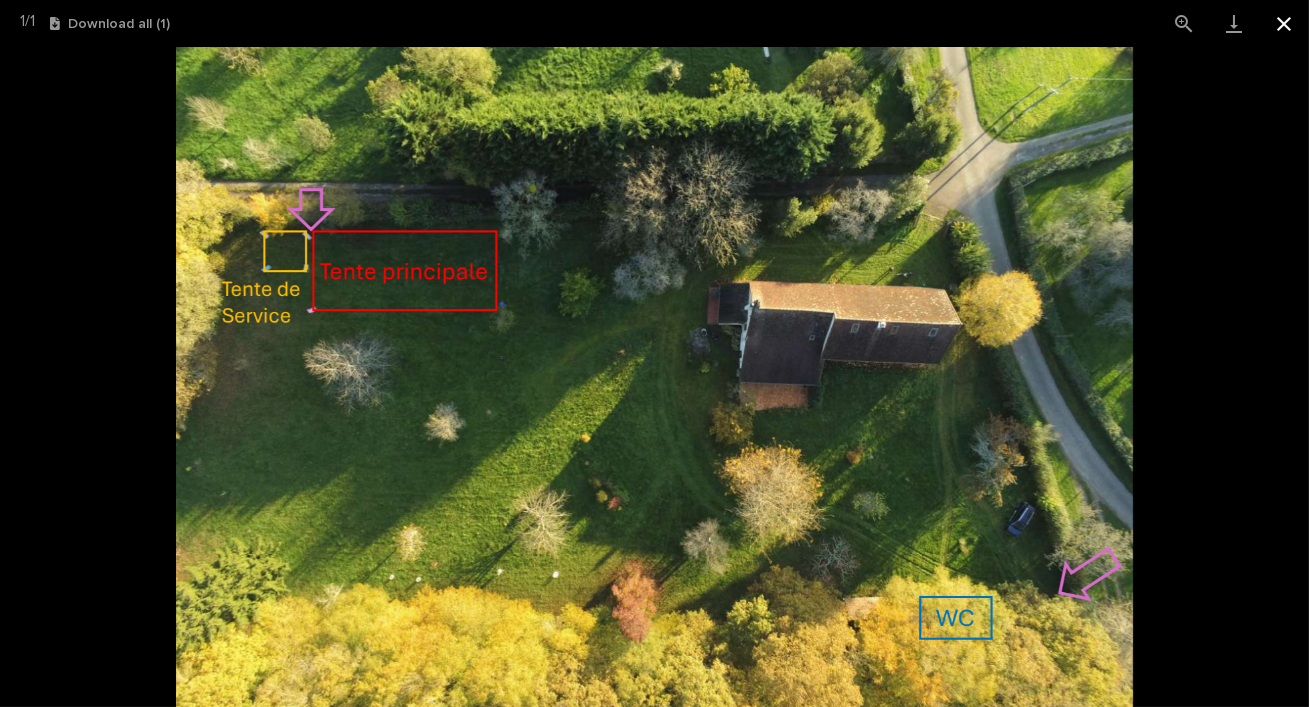 click at bounding box center [1284, 23] 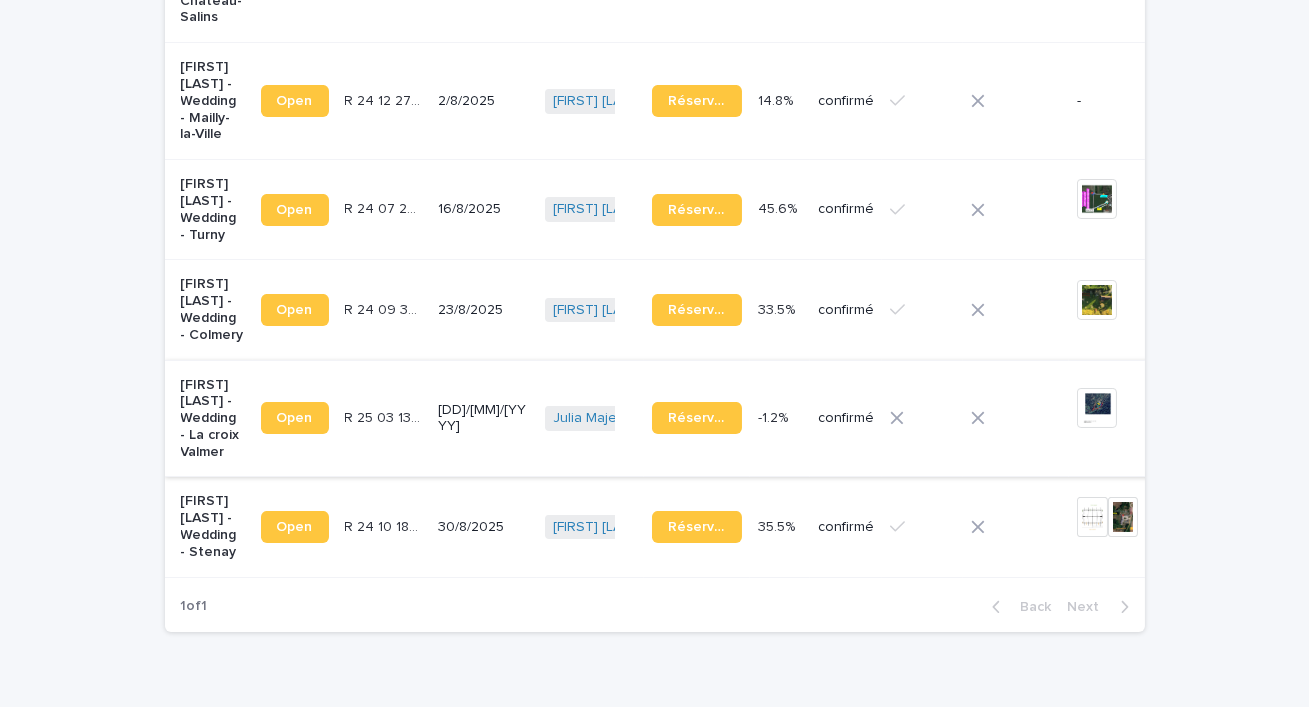 scroll, scrollTop: 468, scrollLeft: 0, axis: vertical 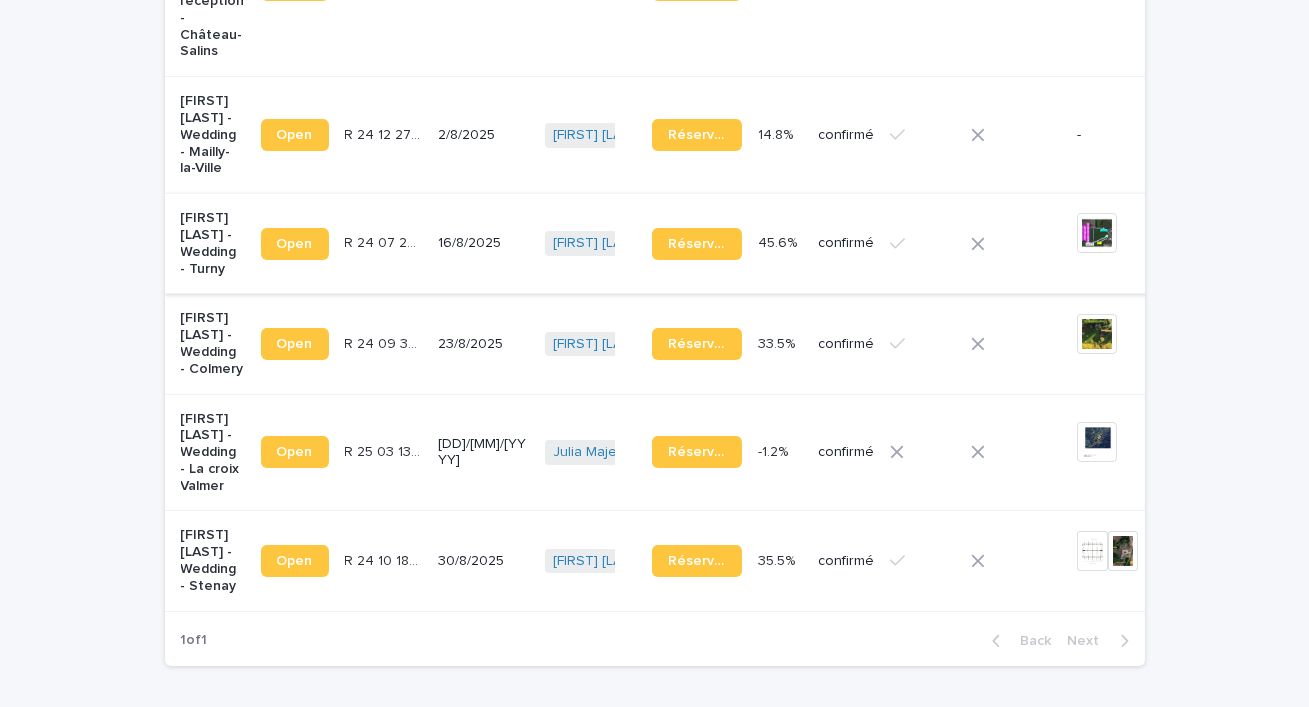 click at bounding box center [1097, 233] 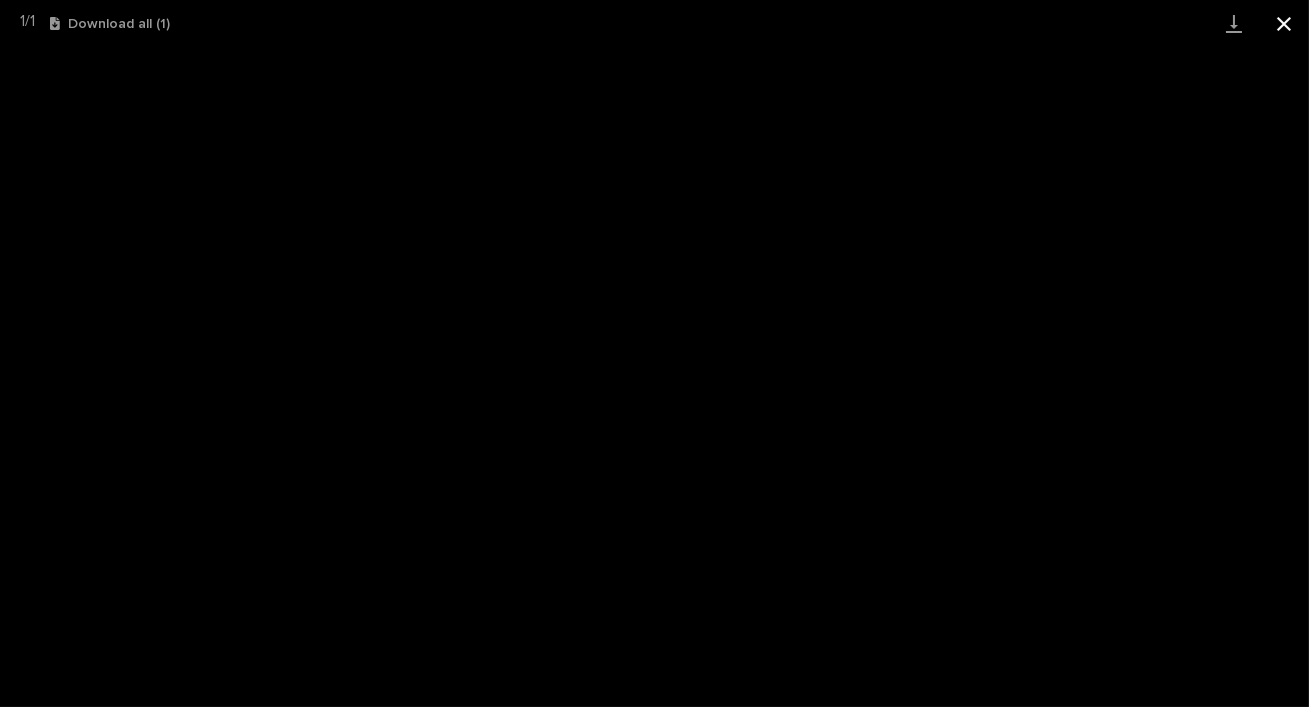 click at bounding box center [1284, 23] 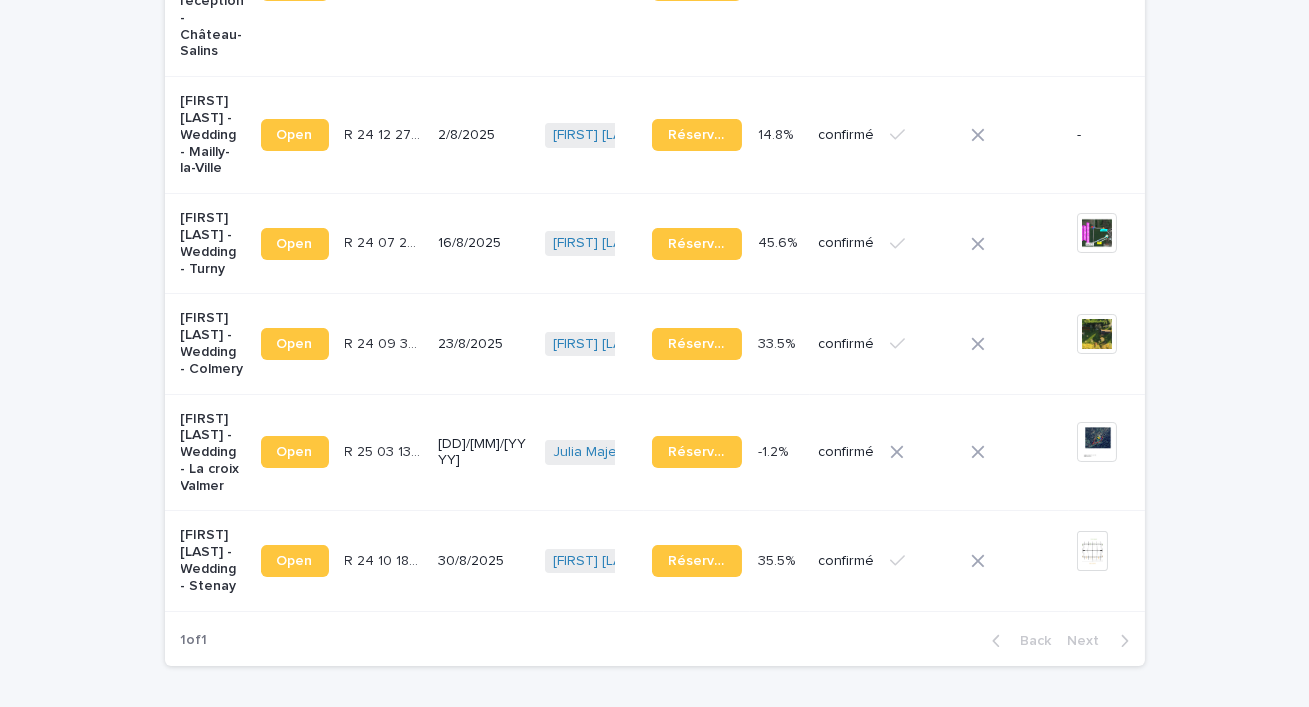 scroll, scrollTop: 0, scrollLeft: 0, axis: both 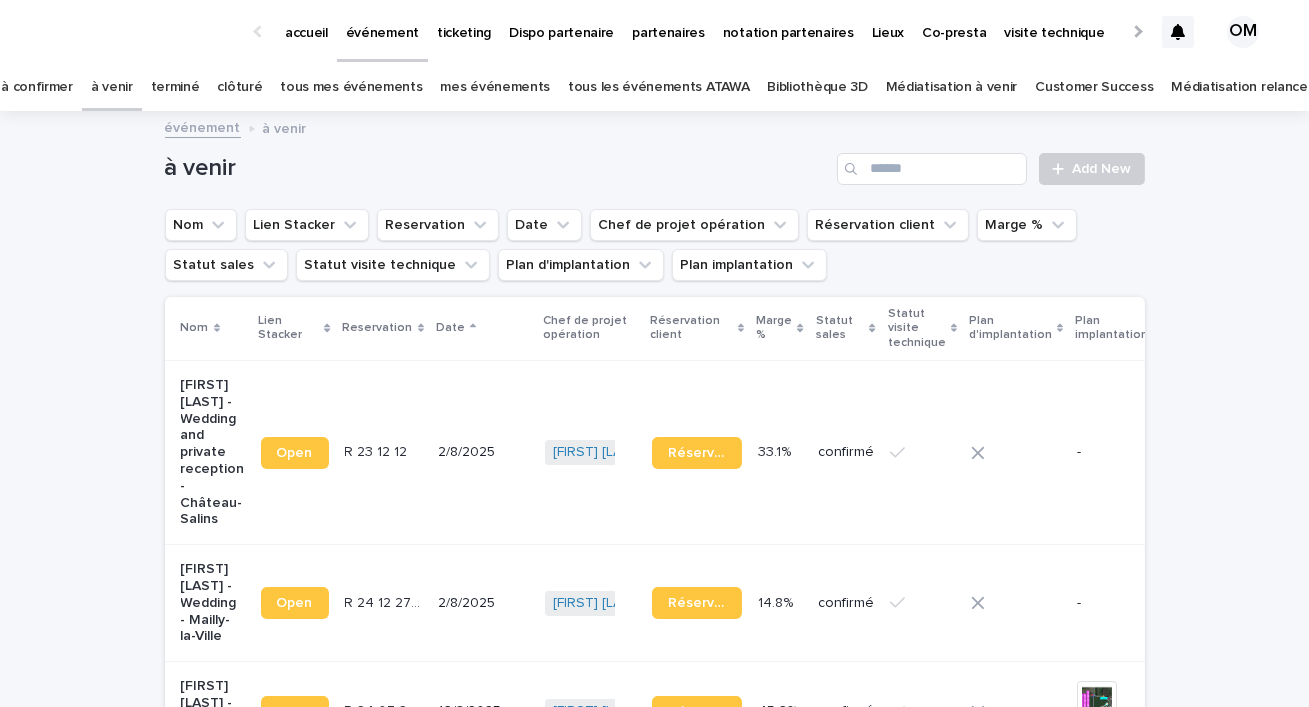click on "tous les événements ATAWA" at bounding box center (658, 87) 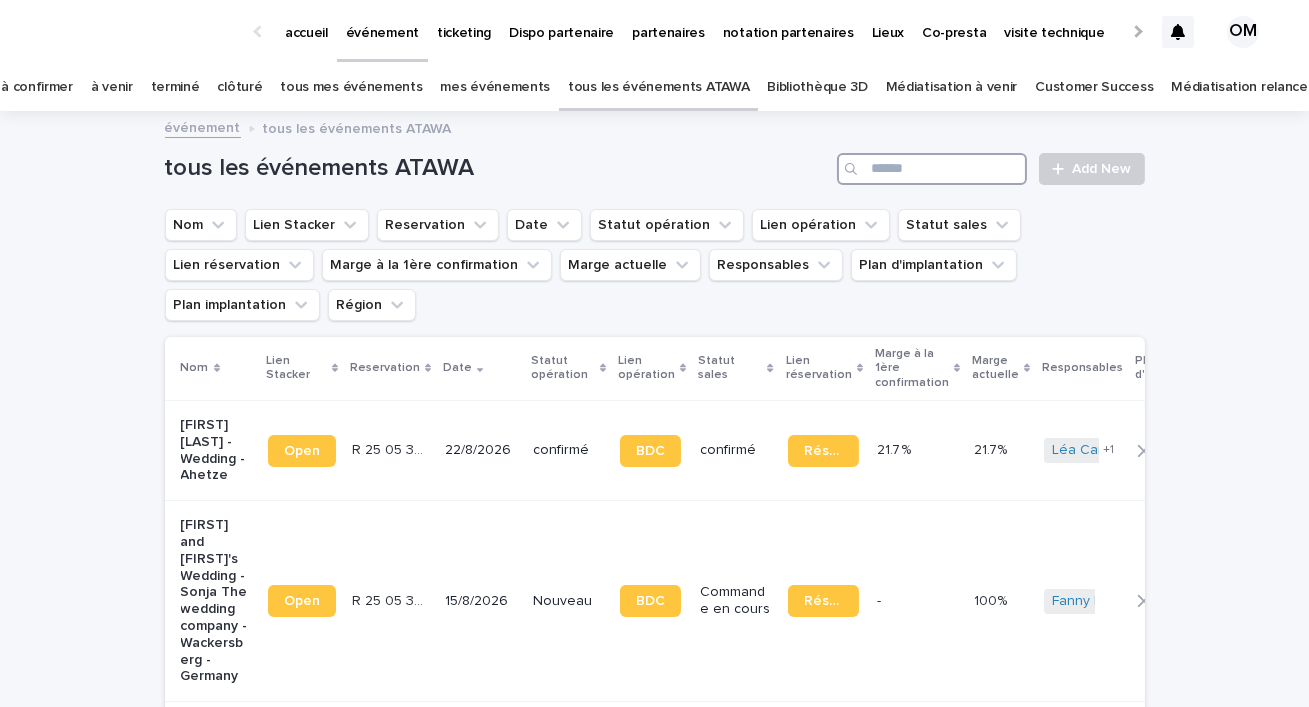 click at bounding box center (932, 169) 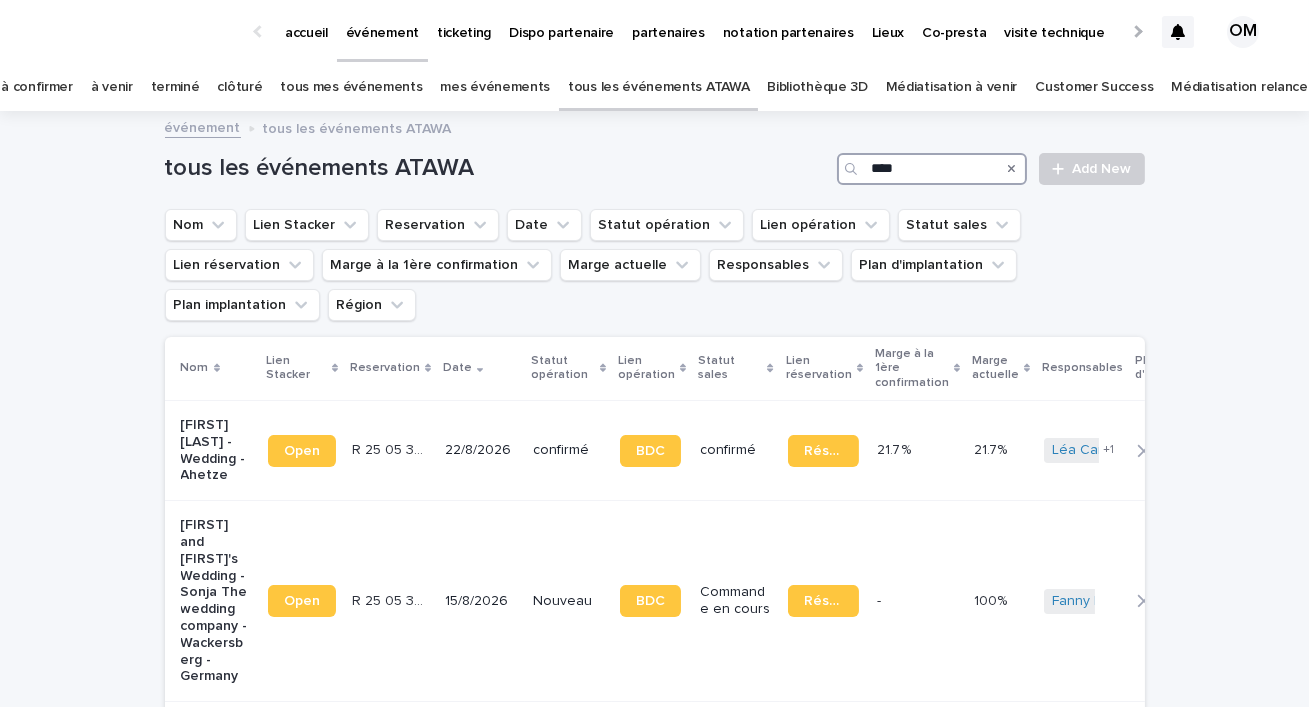 type on "****" 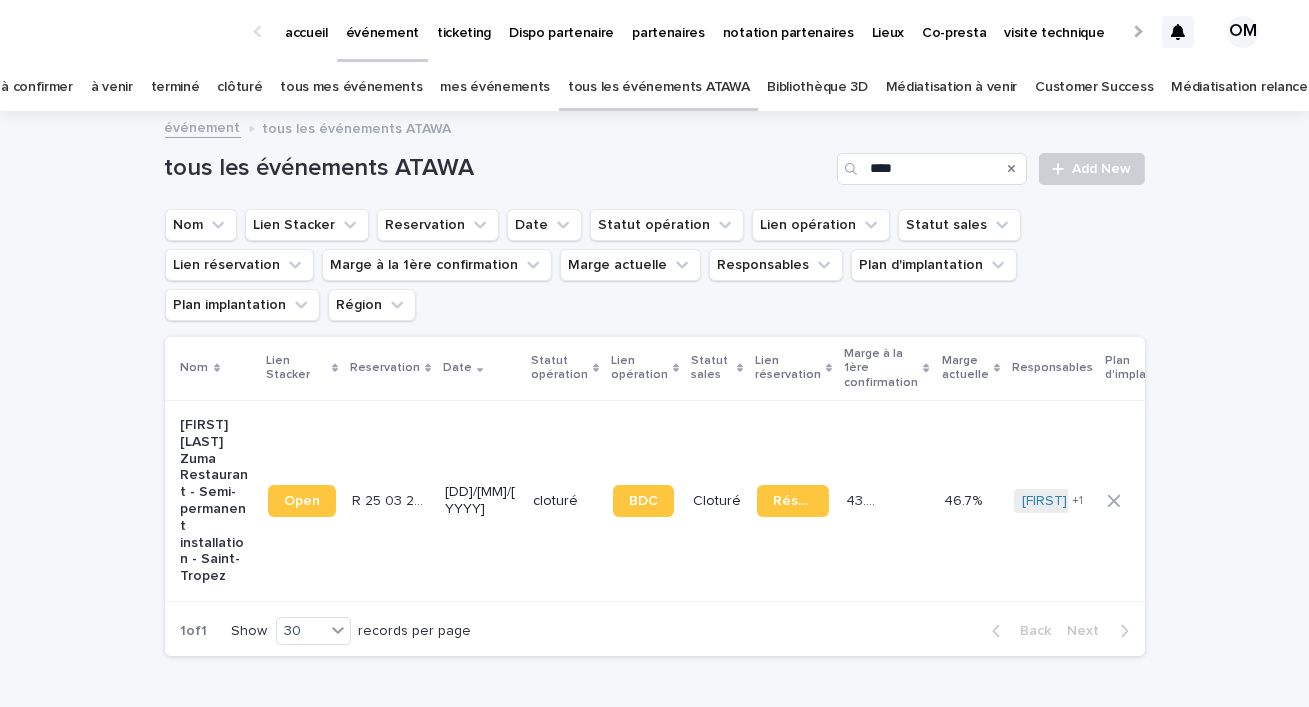 click on "[DD]/[MM]/[YYYY]" at bounding box center [480, 499] 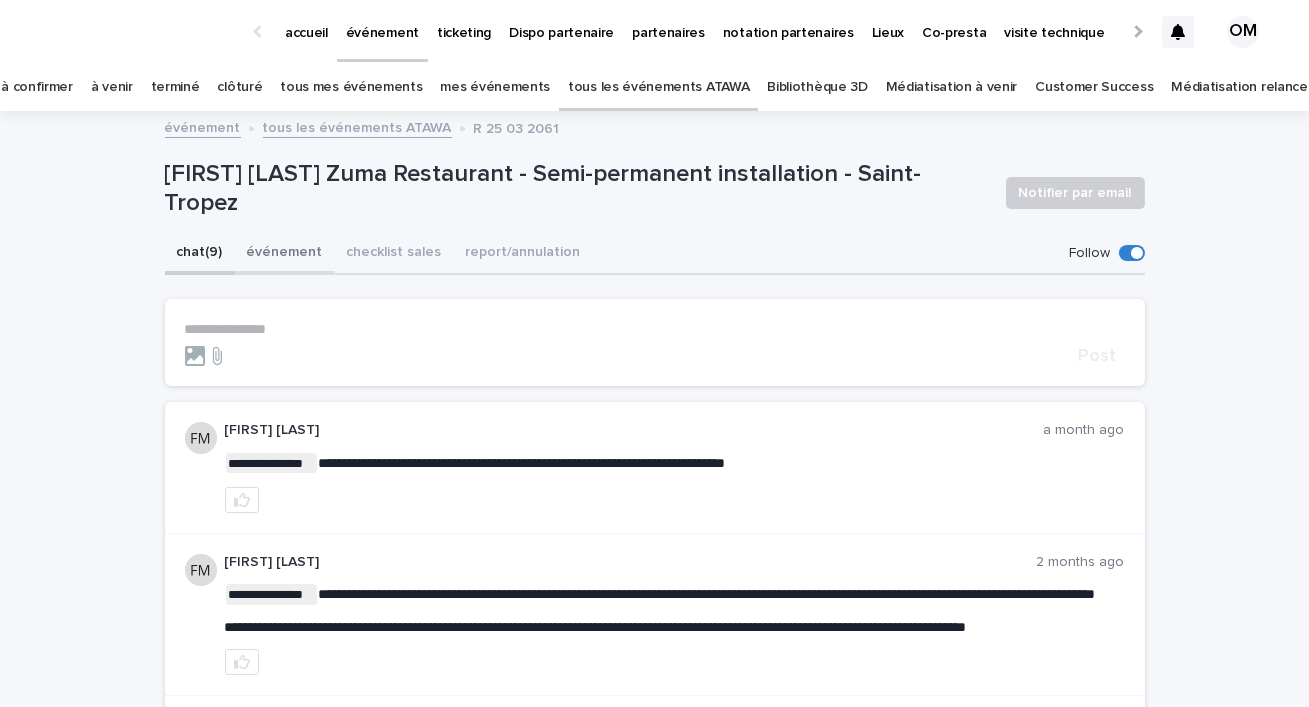click on "événement" at bounding box center (285, 254) 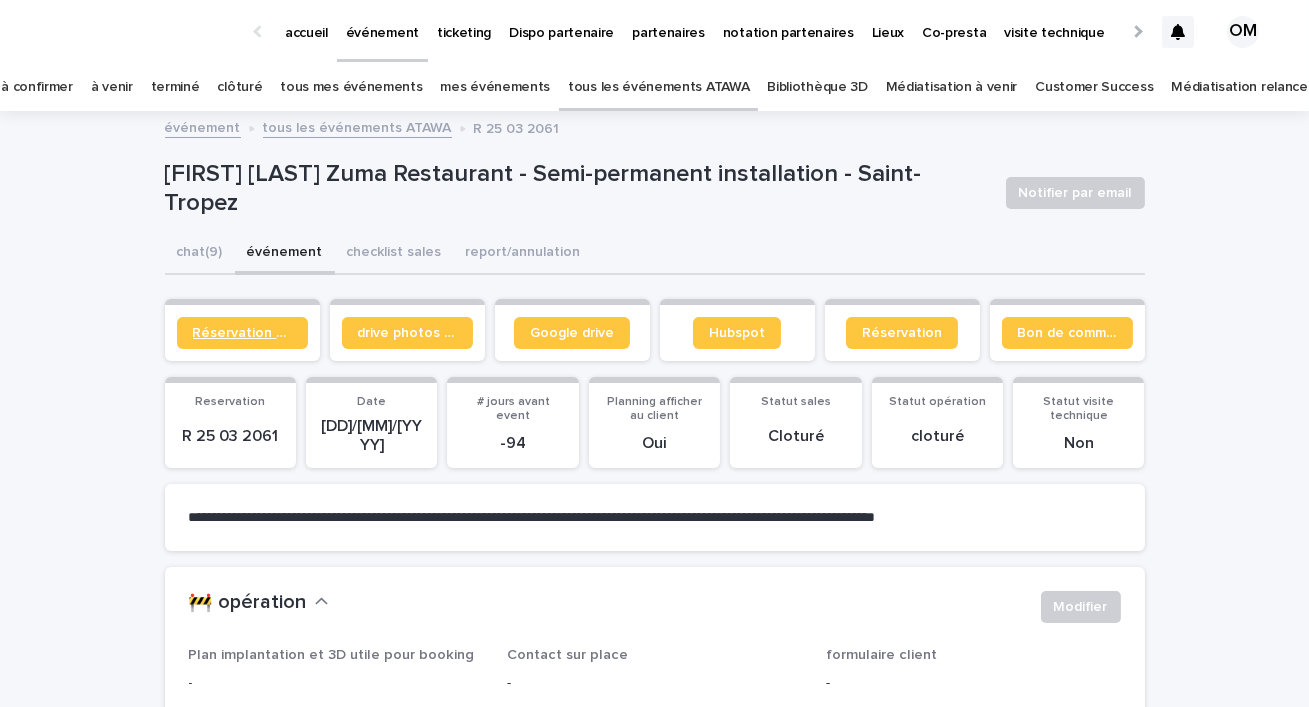 click on "Réservation client" at bounding box center [242, 333] 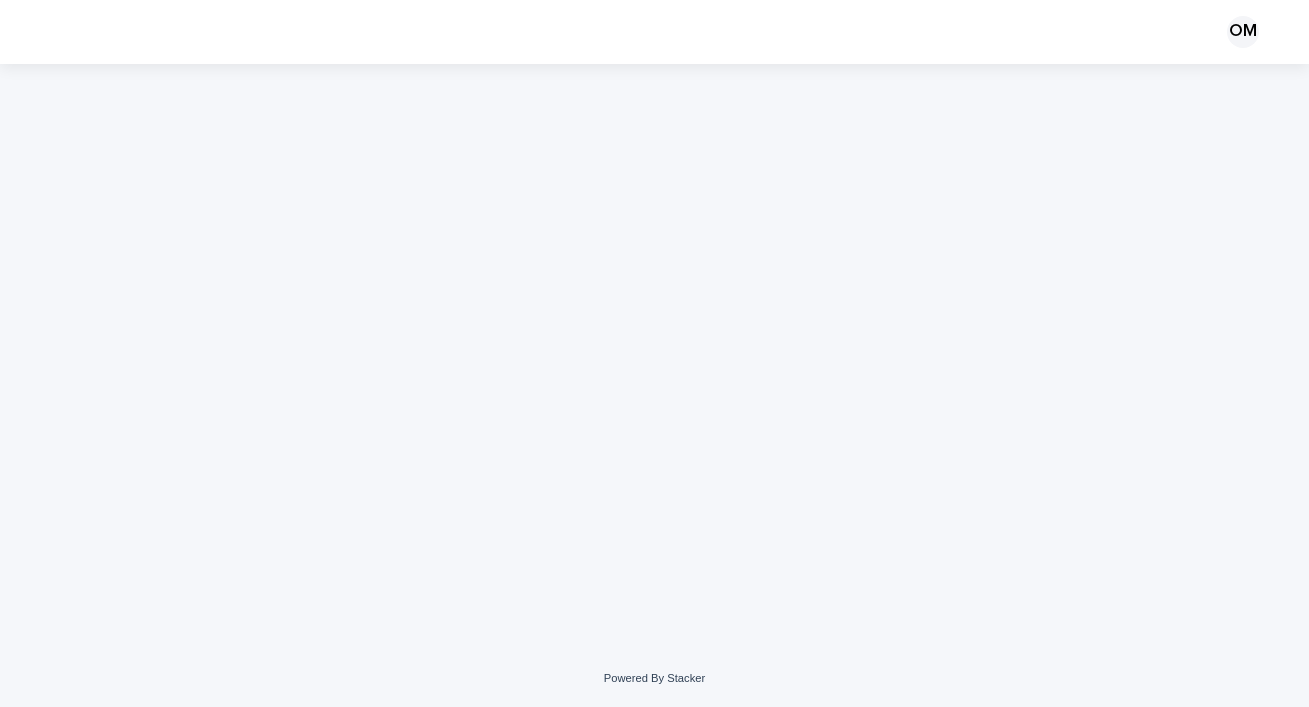 scroll, scrollTop: 0, scrollLeft: 0, axis: both 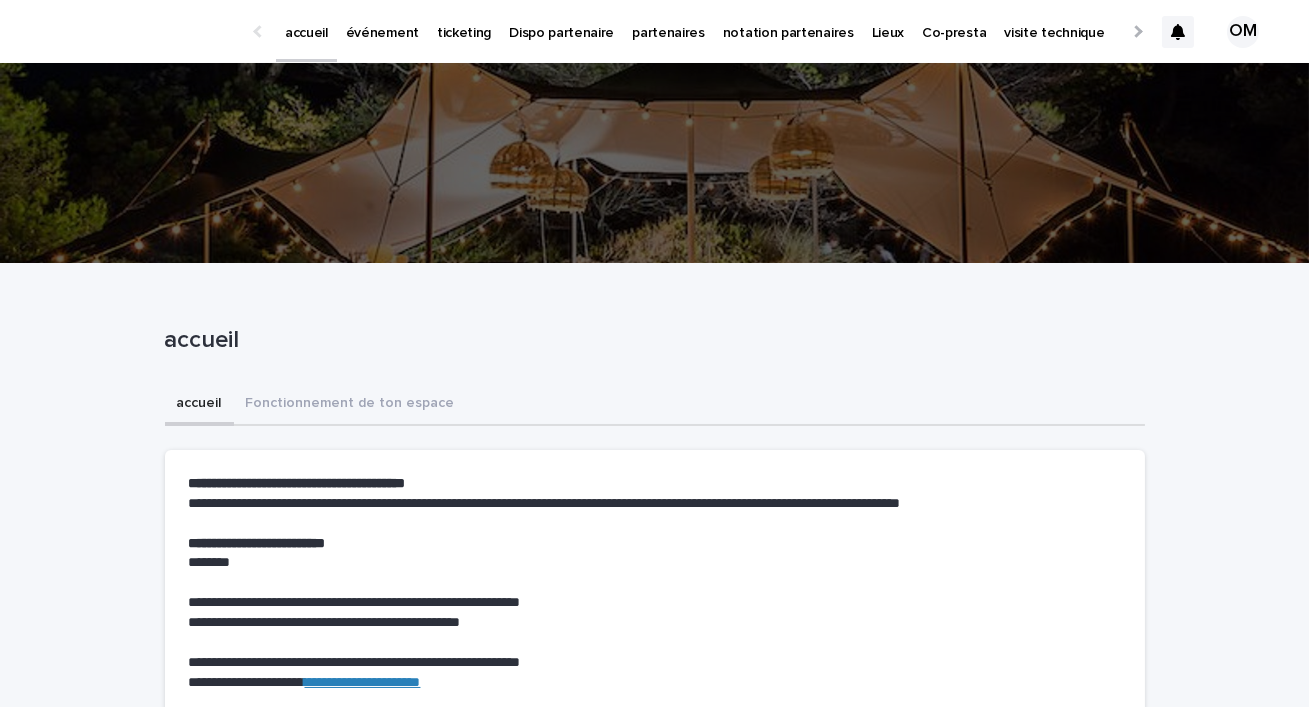 click on "événement" at bounding box center [382, 31] 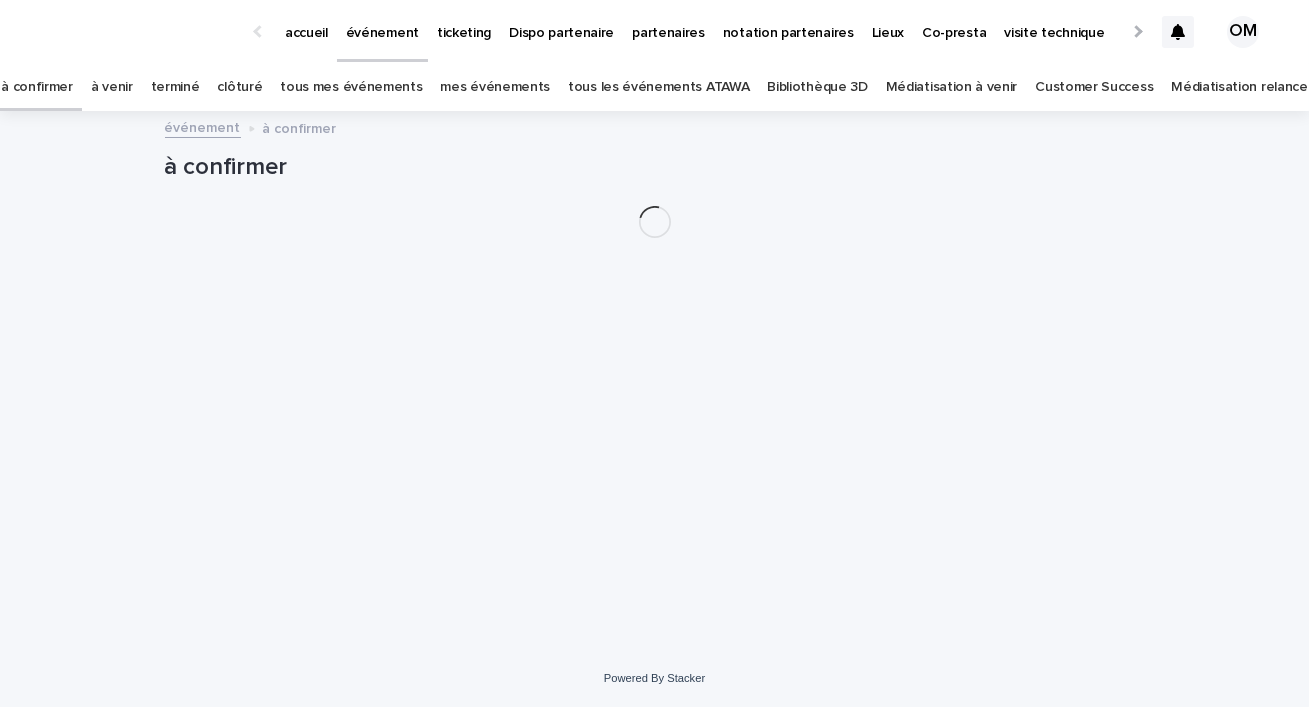 click on "tous les événements ATAWA" at bounding box center (658, 87) 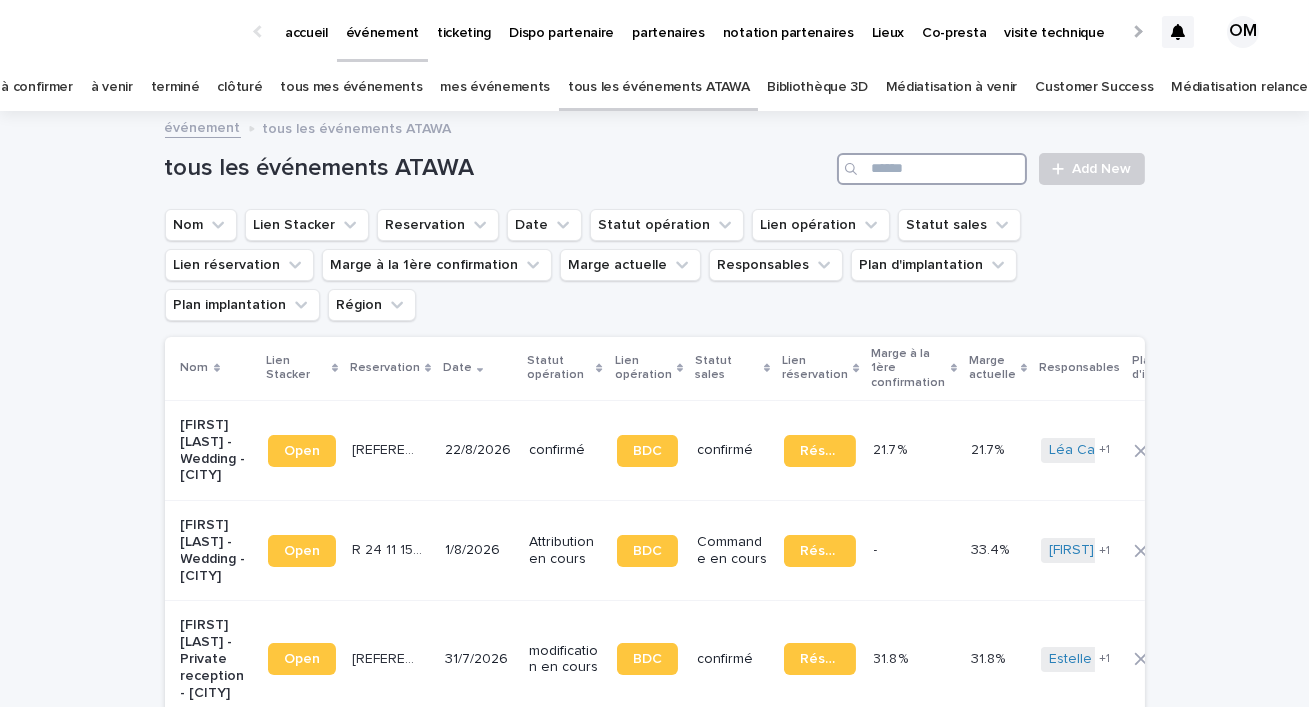 click at bounding box center (932, 169) 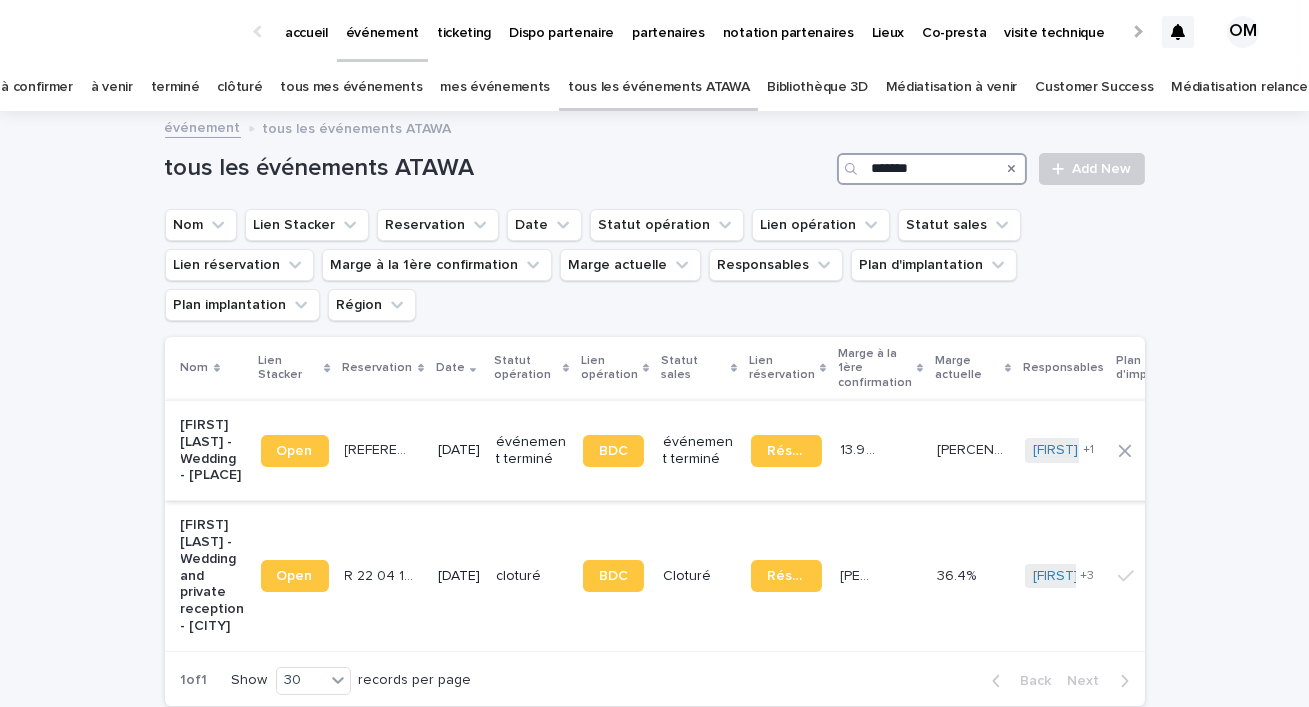 type on "*******" 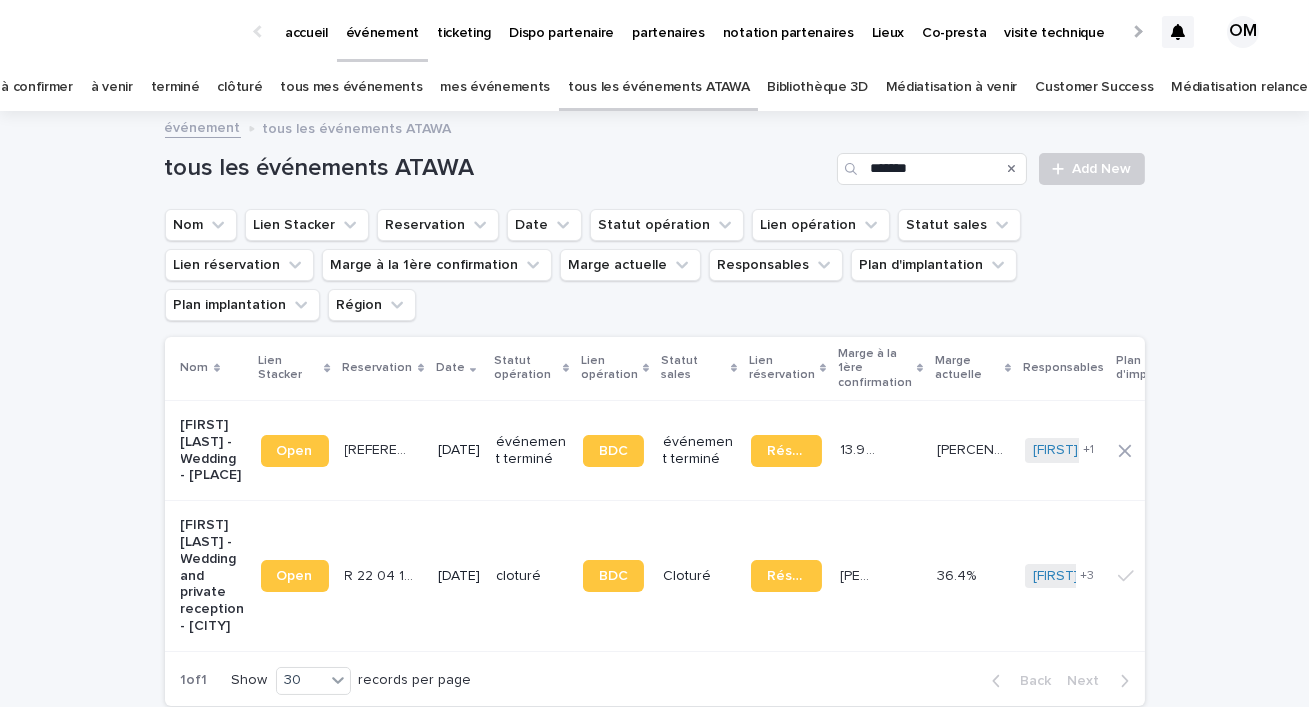 click on "événement terminé" at bounding box center (531, 451) 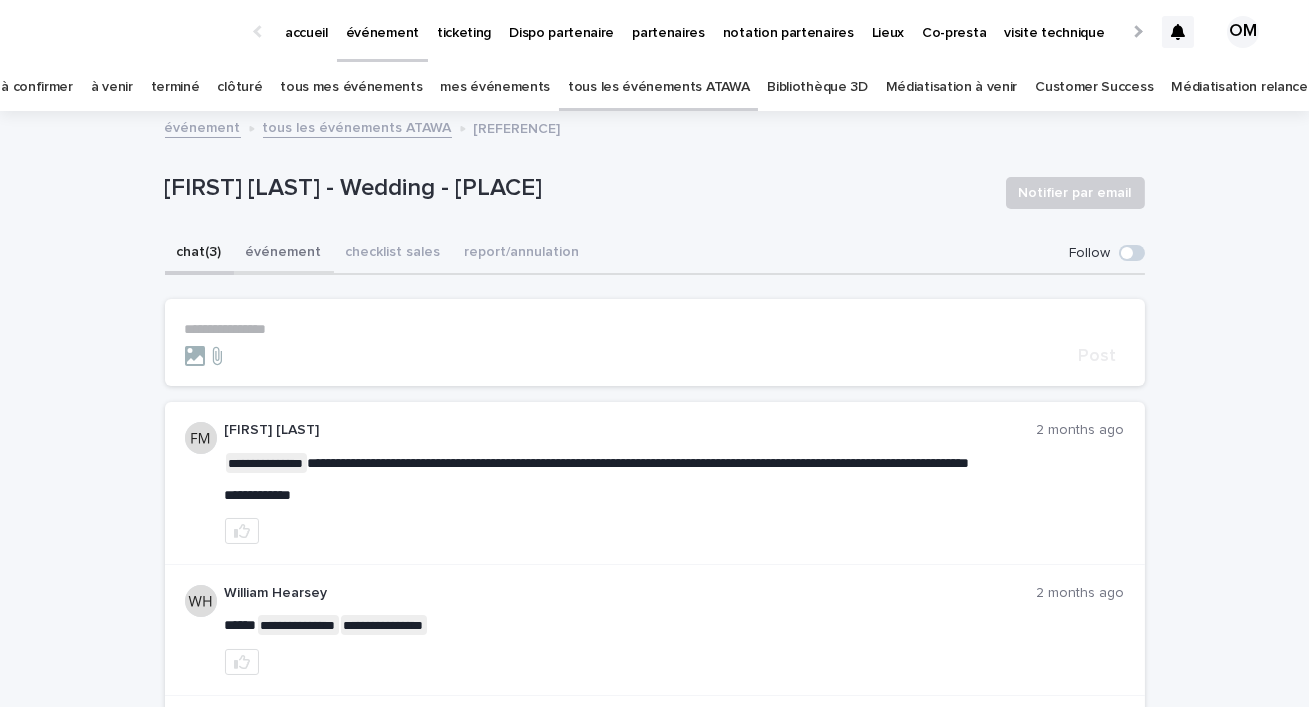 click on "événement" at bounding box center [284, 254] 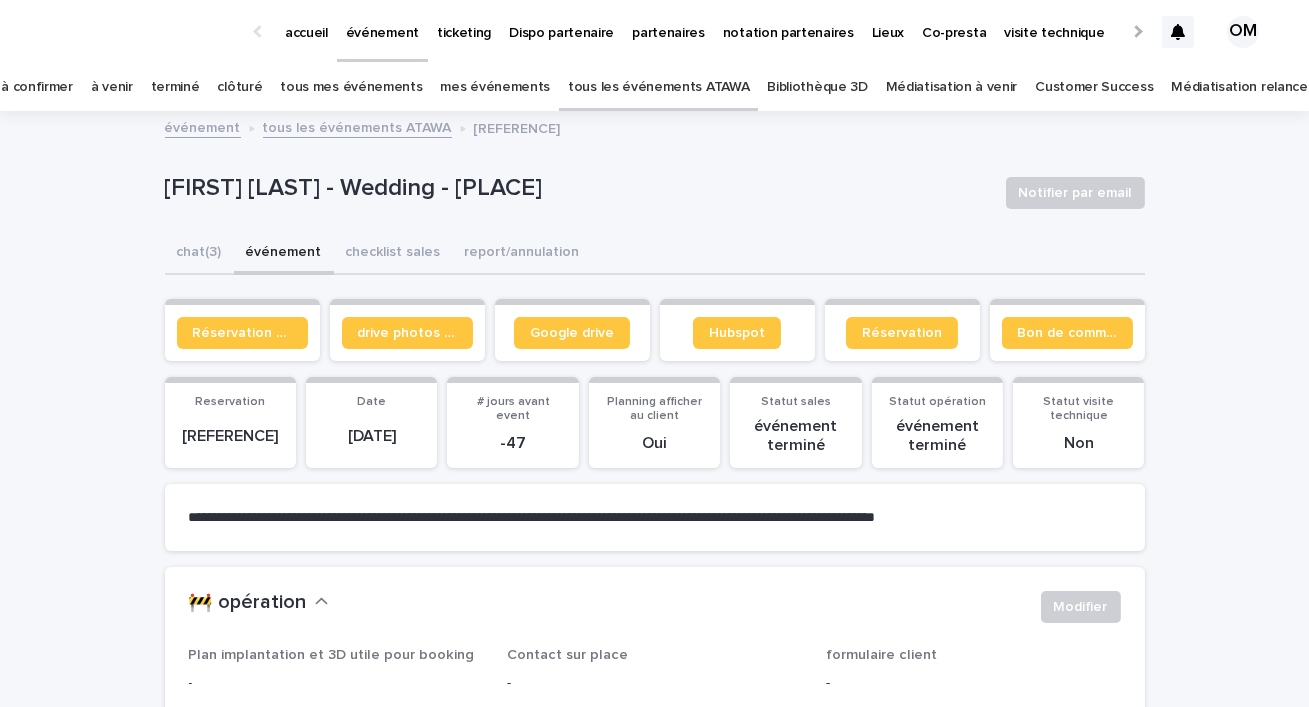 click 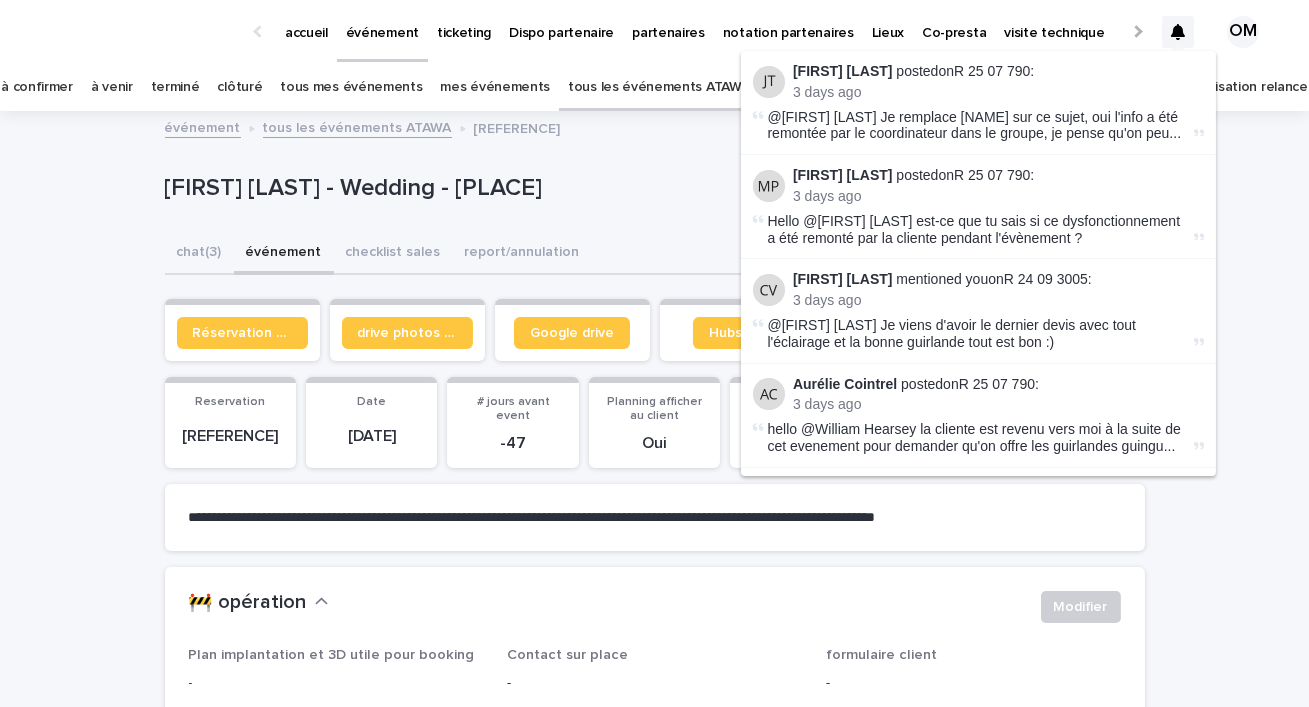 click on "chat  (3) événement checklist sales report/annulation" at bounding box center [655, 254] 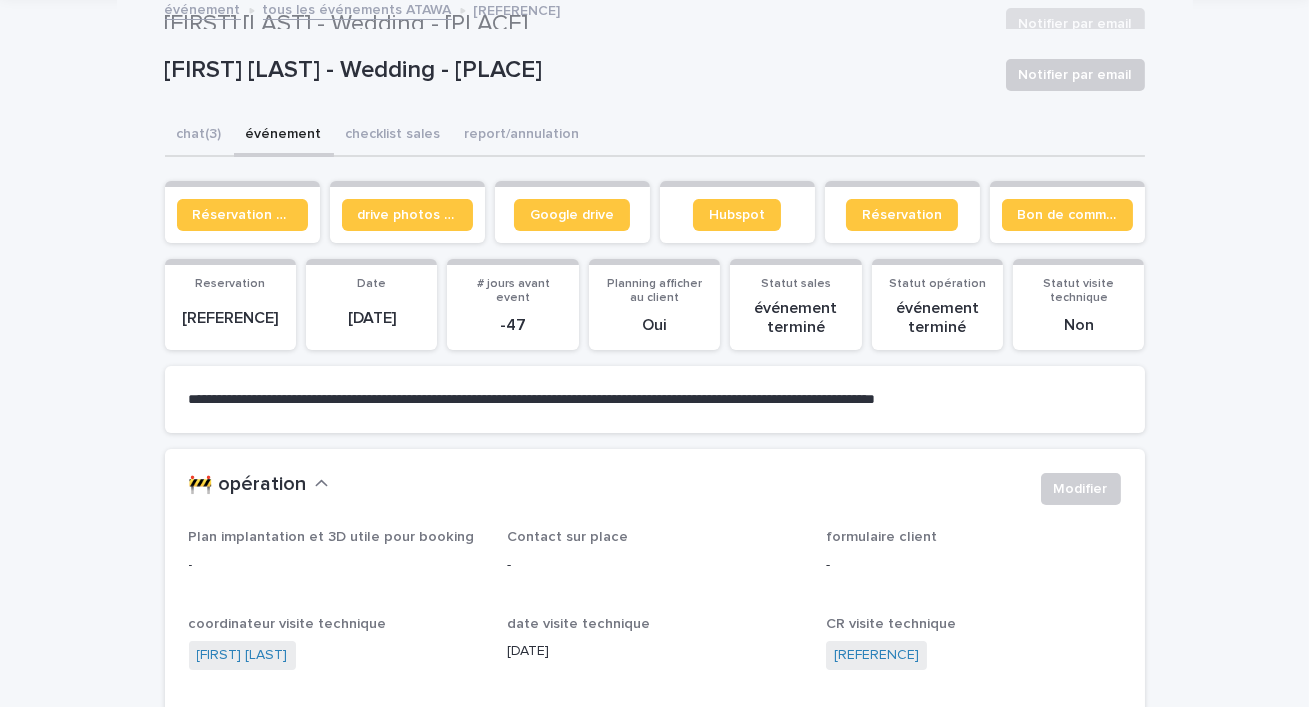 scroll, scrollTop: 77, scrollLeft: 0, axis: vertical 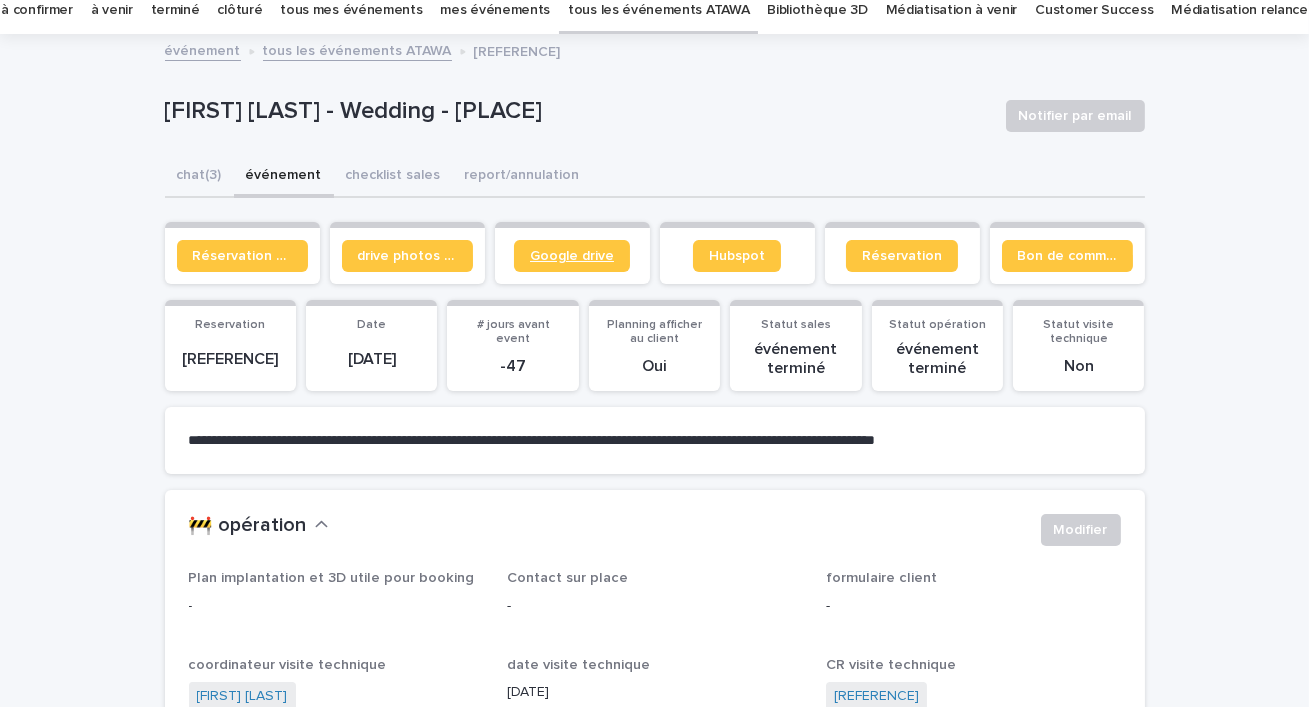 click on "Google drive" at bounding box center (572, 256) 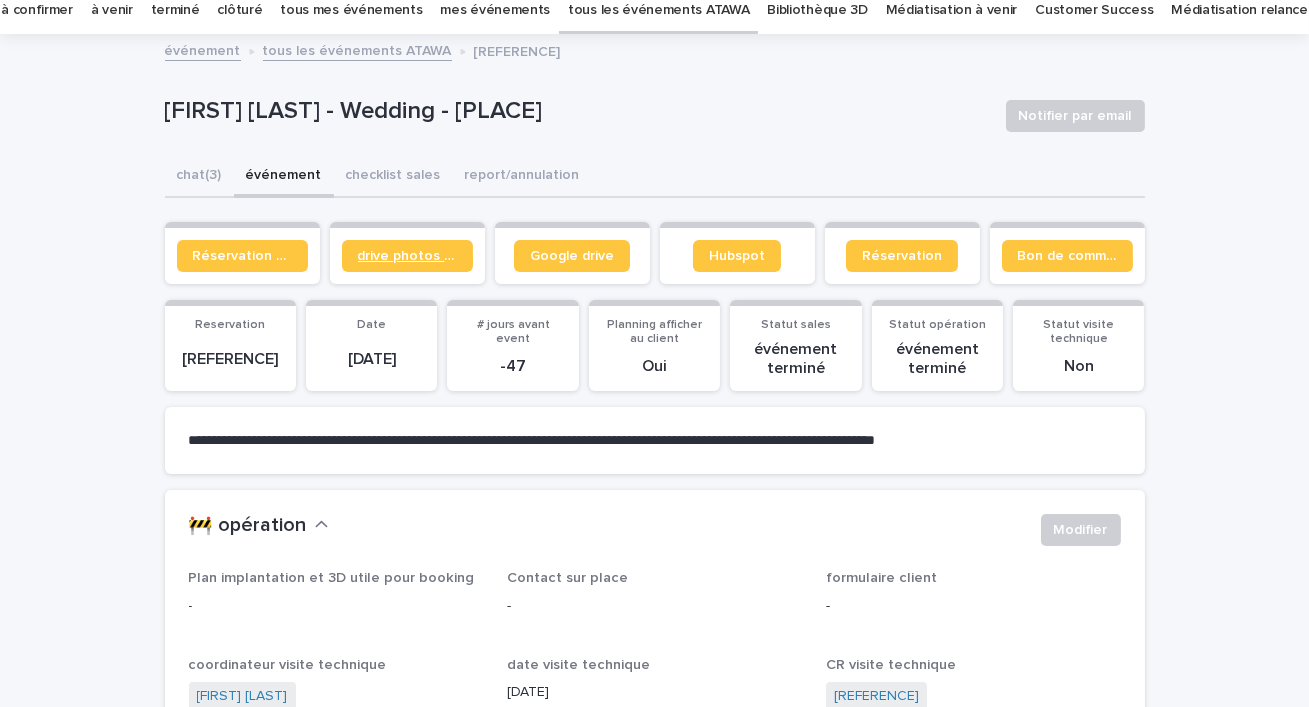 click on "drive photos coordinateur" at bounding box center [407, 256] 